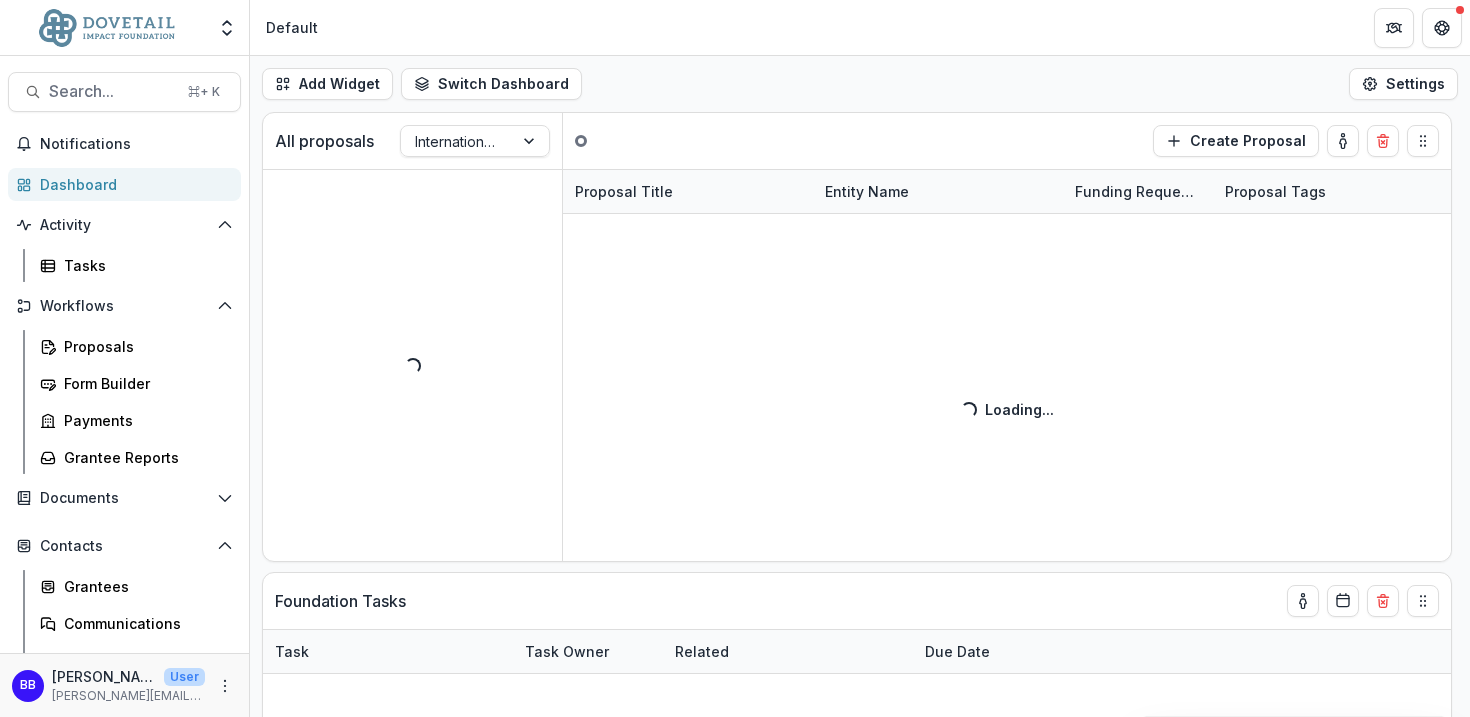 scroll, scrollTop: 0, scrollLeft: 0, axis: both 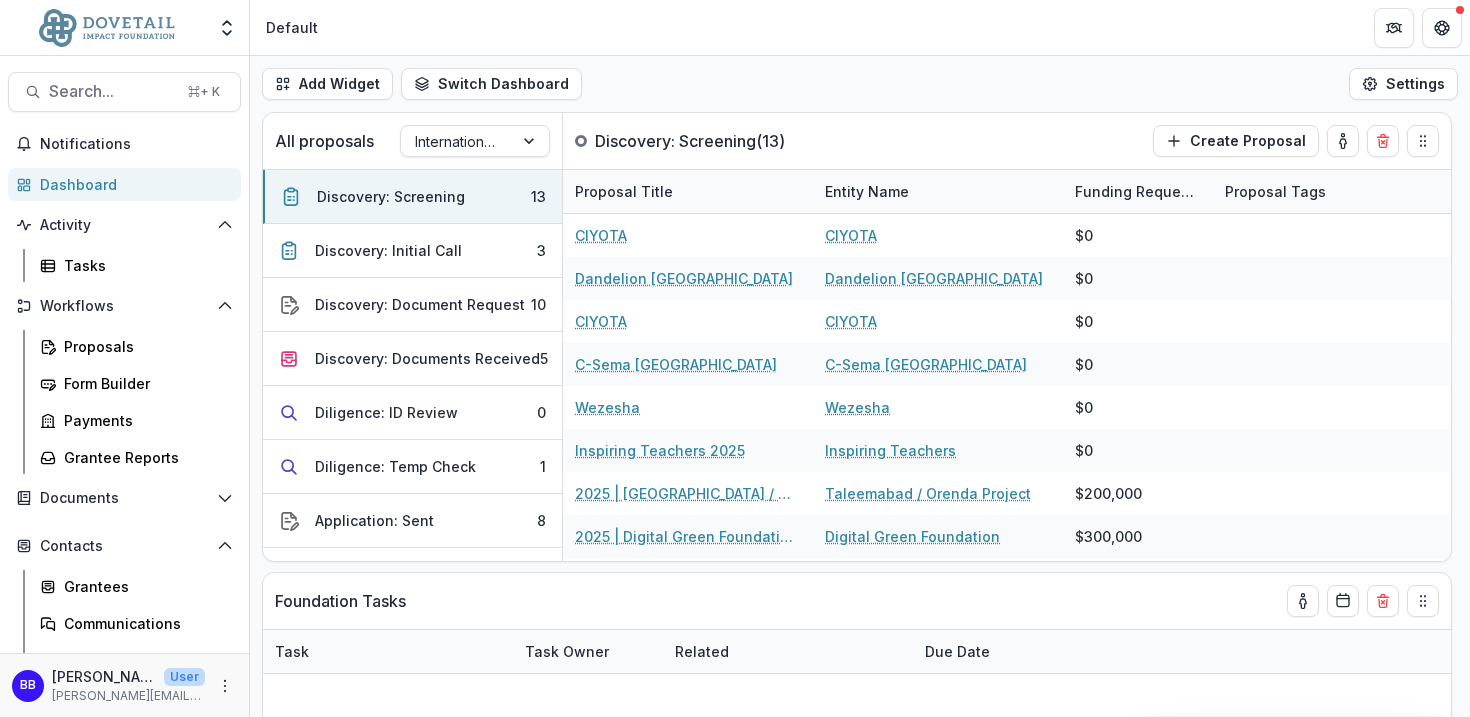 select on "******" 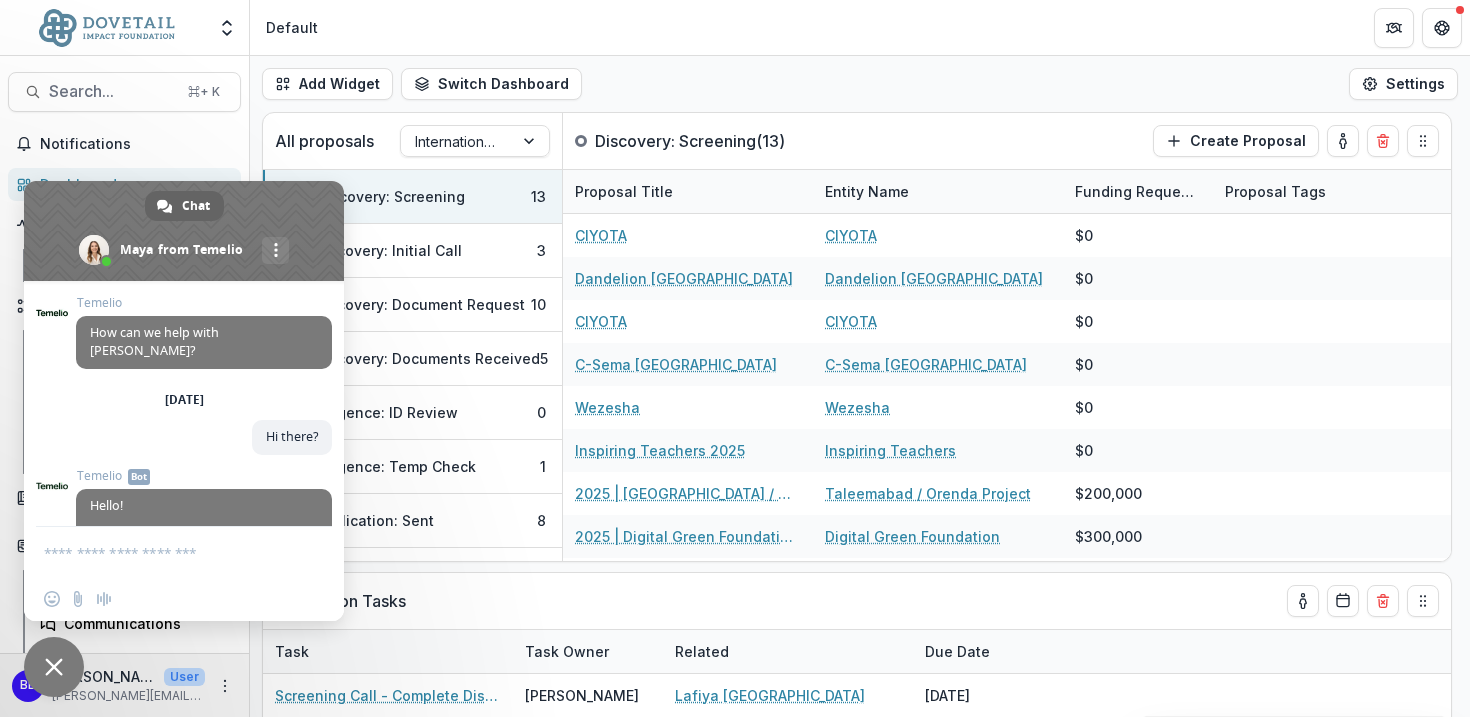 scroll, scrollTop: 690, scrollLeft: 0, axis: vertical 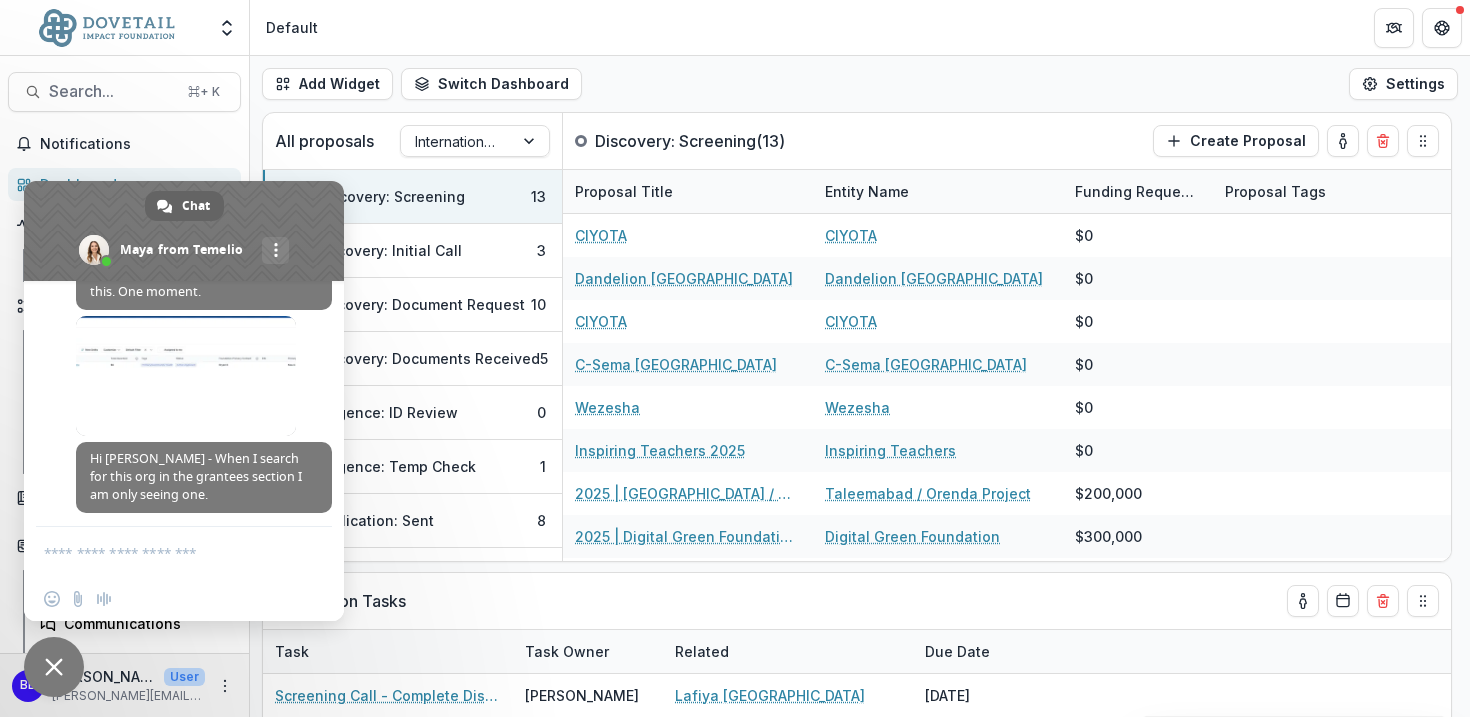 select on "******" 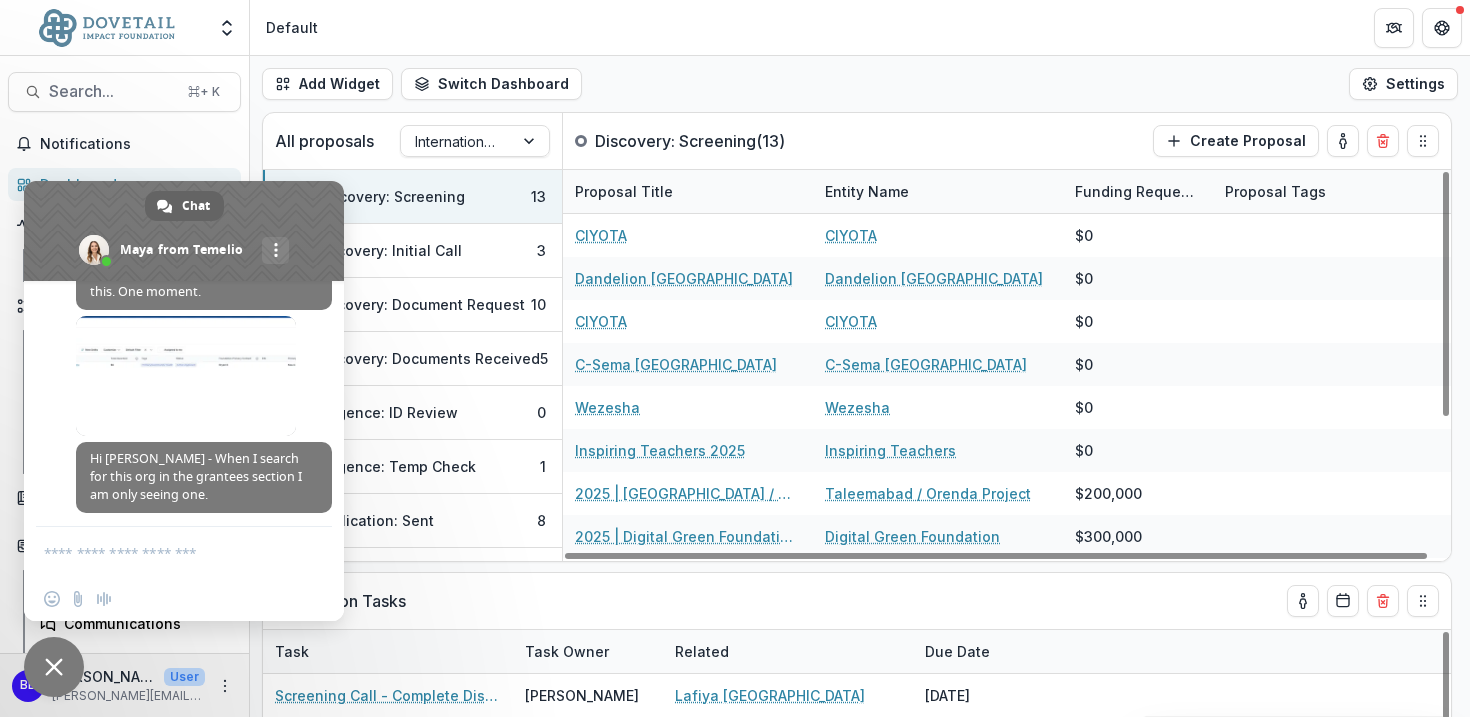 select on "******" 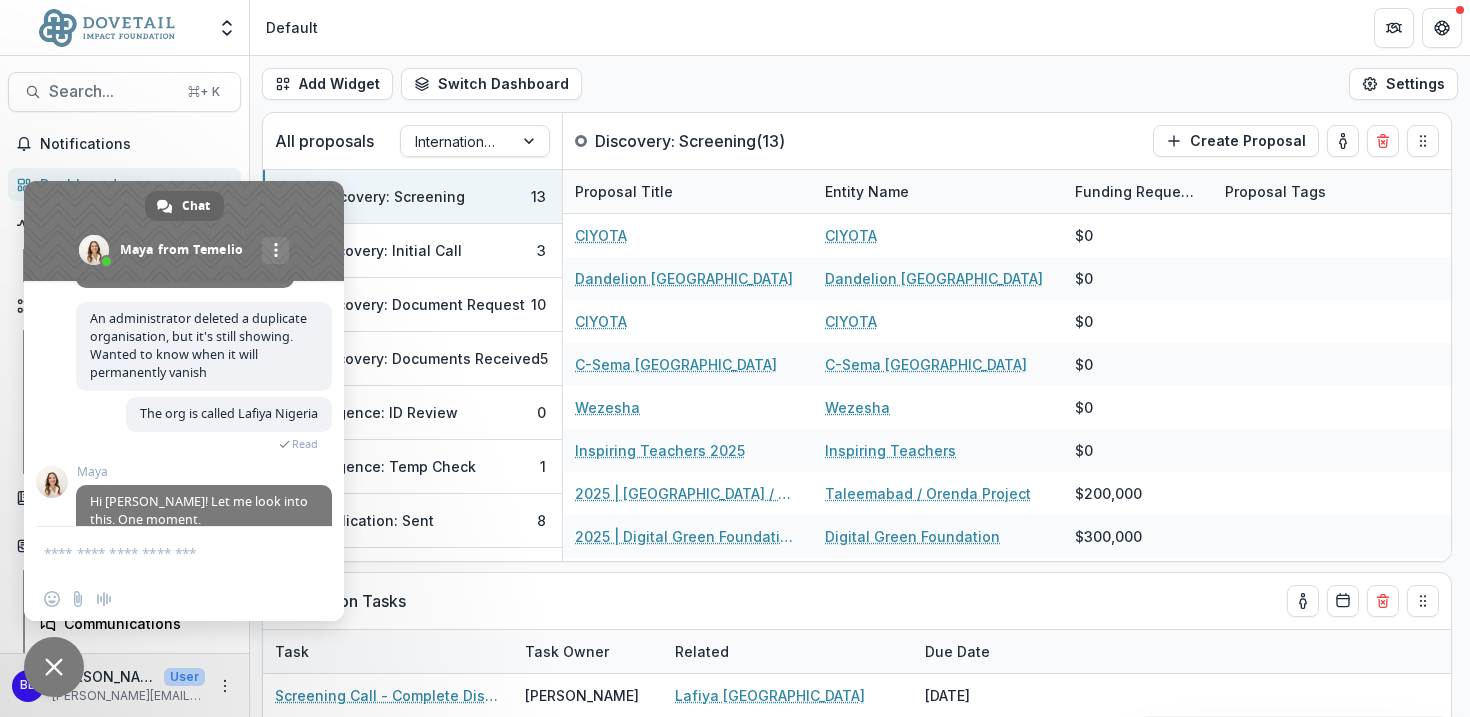 scroll, scrollTop: 549, scrollLeft: 0, axis: vertical 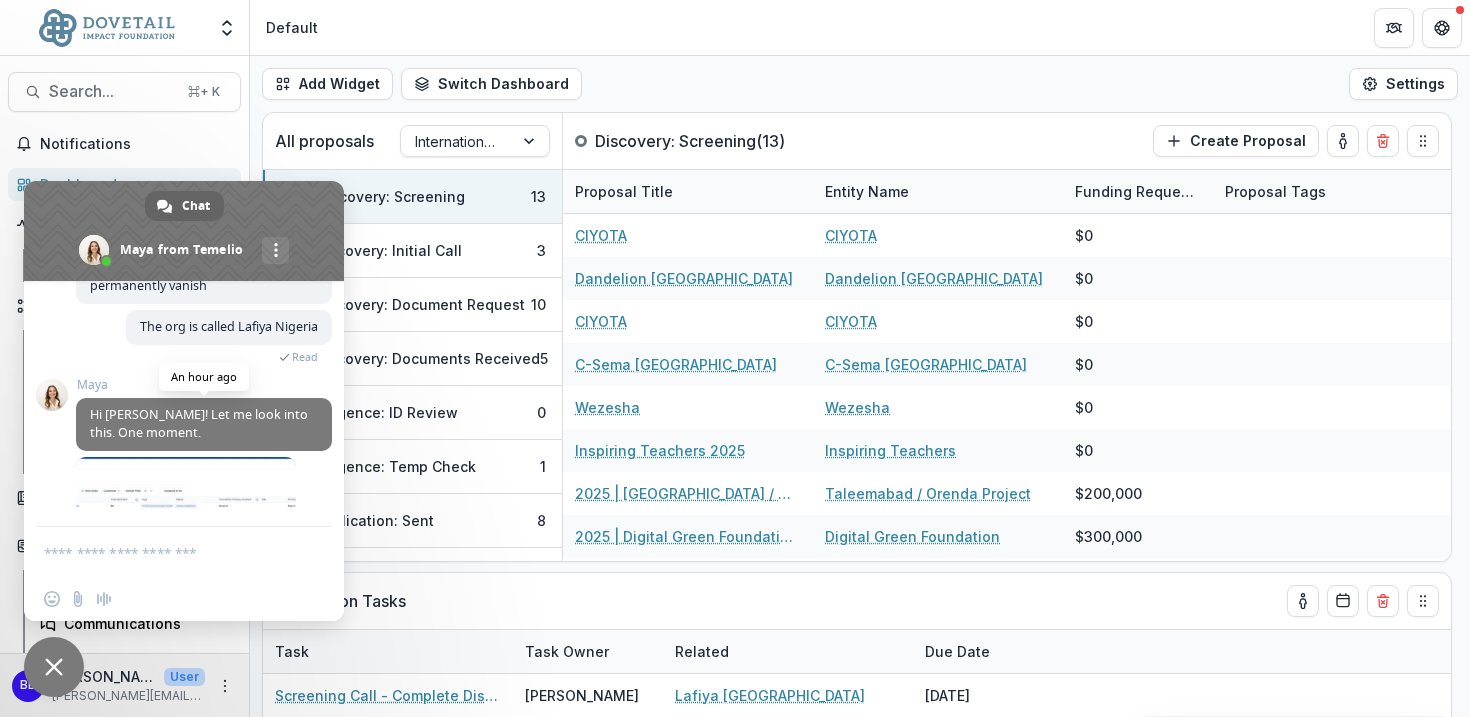 click on "Hi [PERSON_NAME]! Let me look into this. One moment." at bounding box center (199, 423) 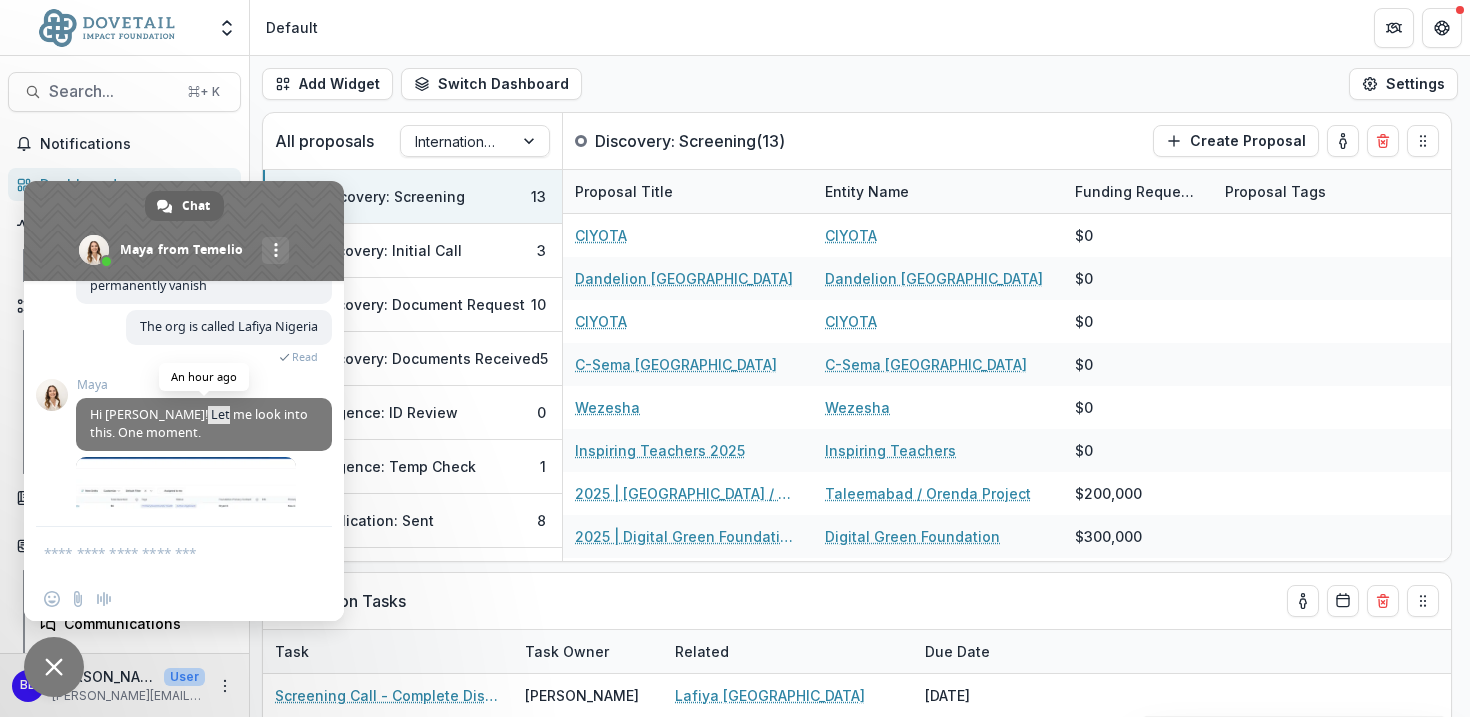 click on "Hi [PERSON_NAME]! Let me look into this. One moment." at bounding box center (199, 423) 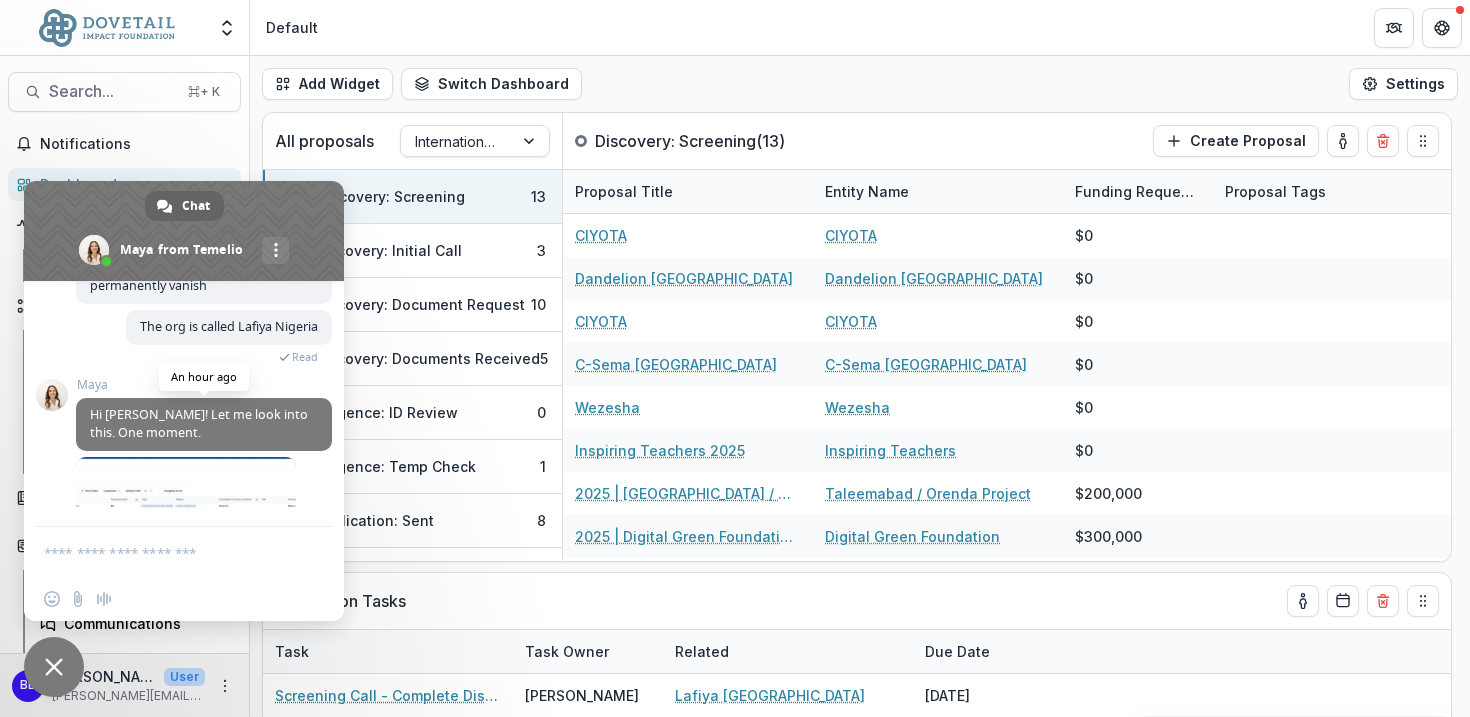 click on "Hi [PERSON_NAME]! Let me look into this. One moment." at bounding box center [204, 424] 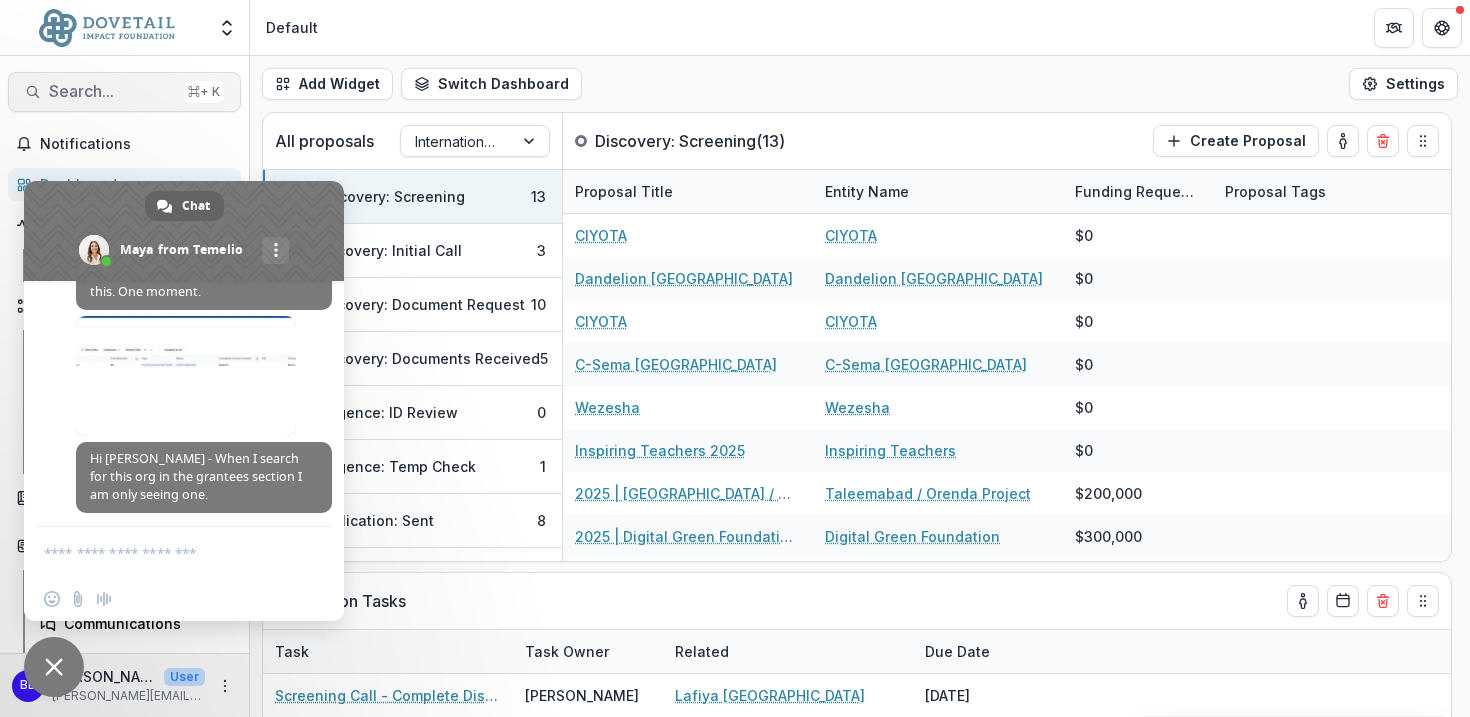 click on "Search..." at bounding box center [112, 91] 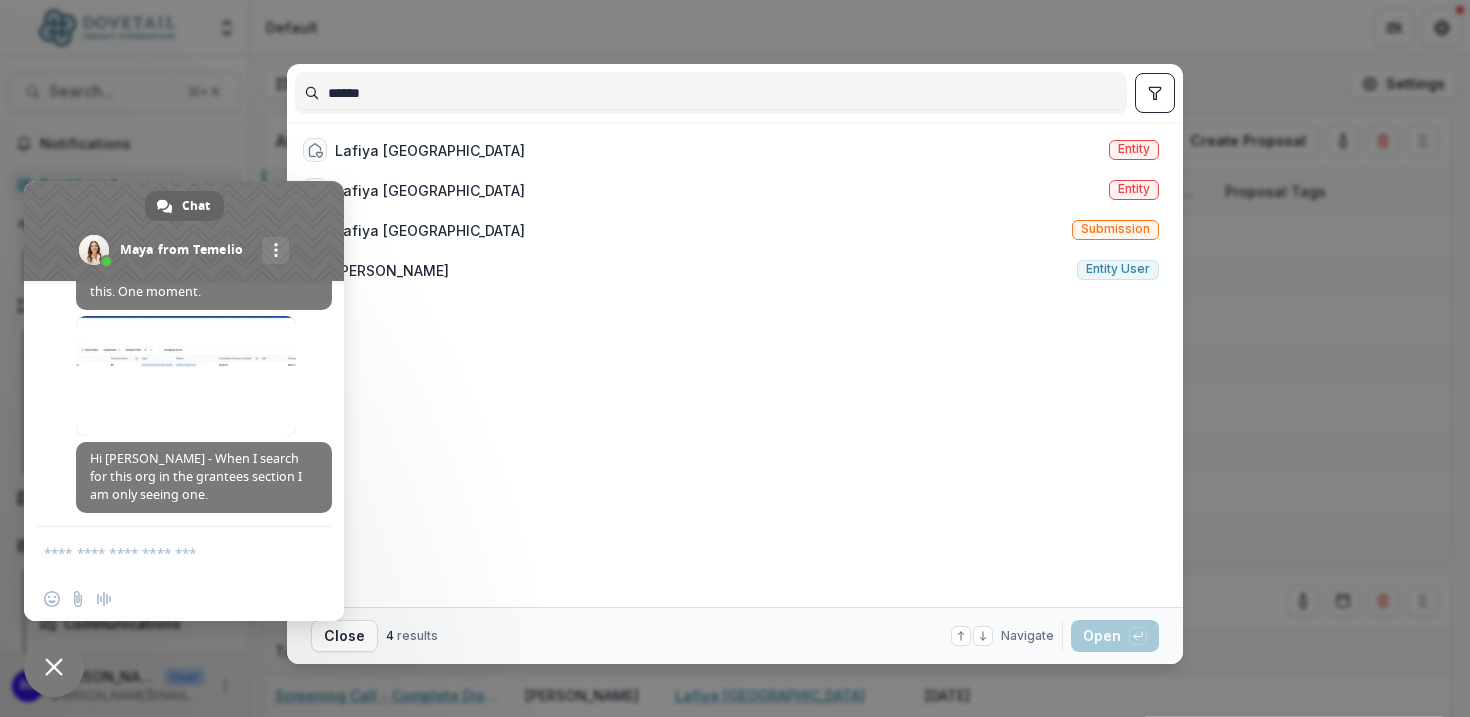 type on "******" 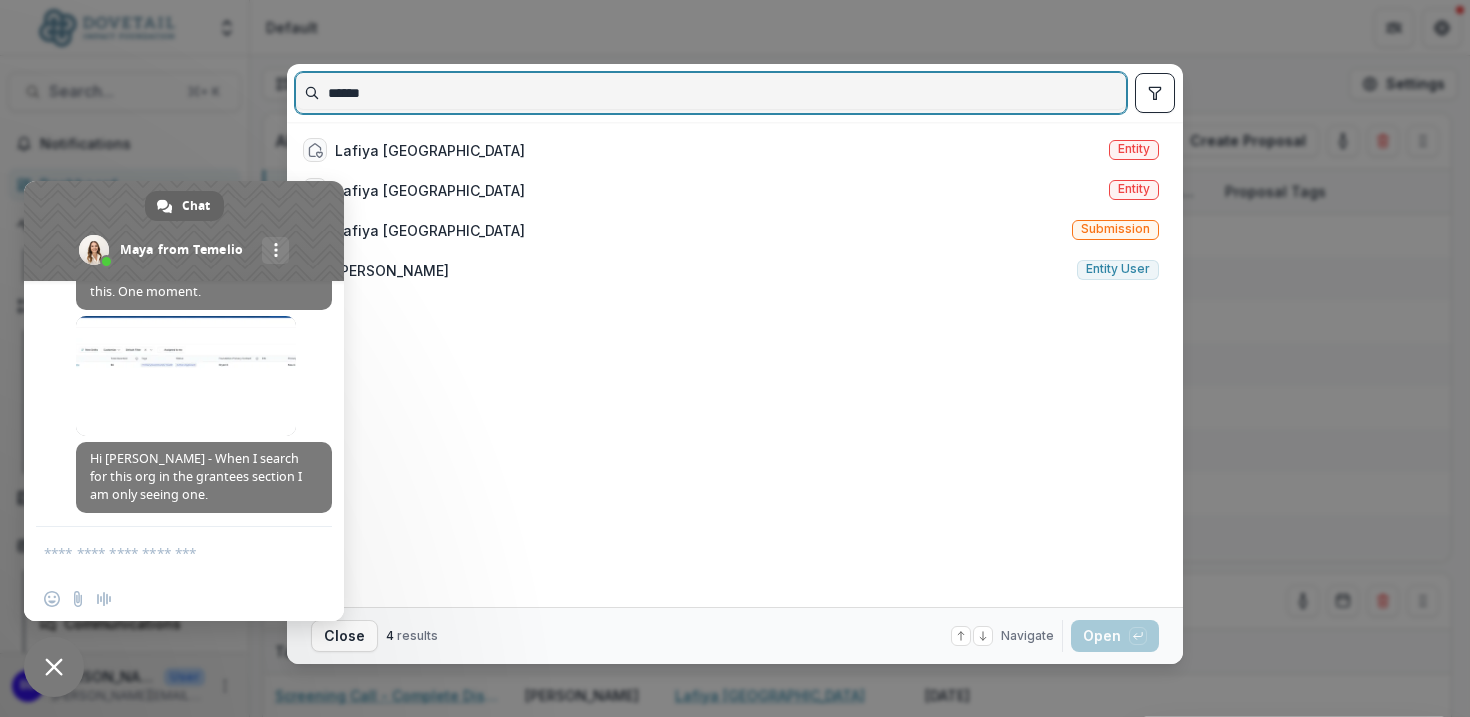 click at bounding box center [54, 667] 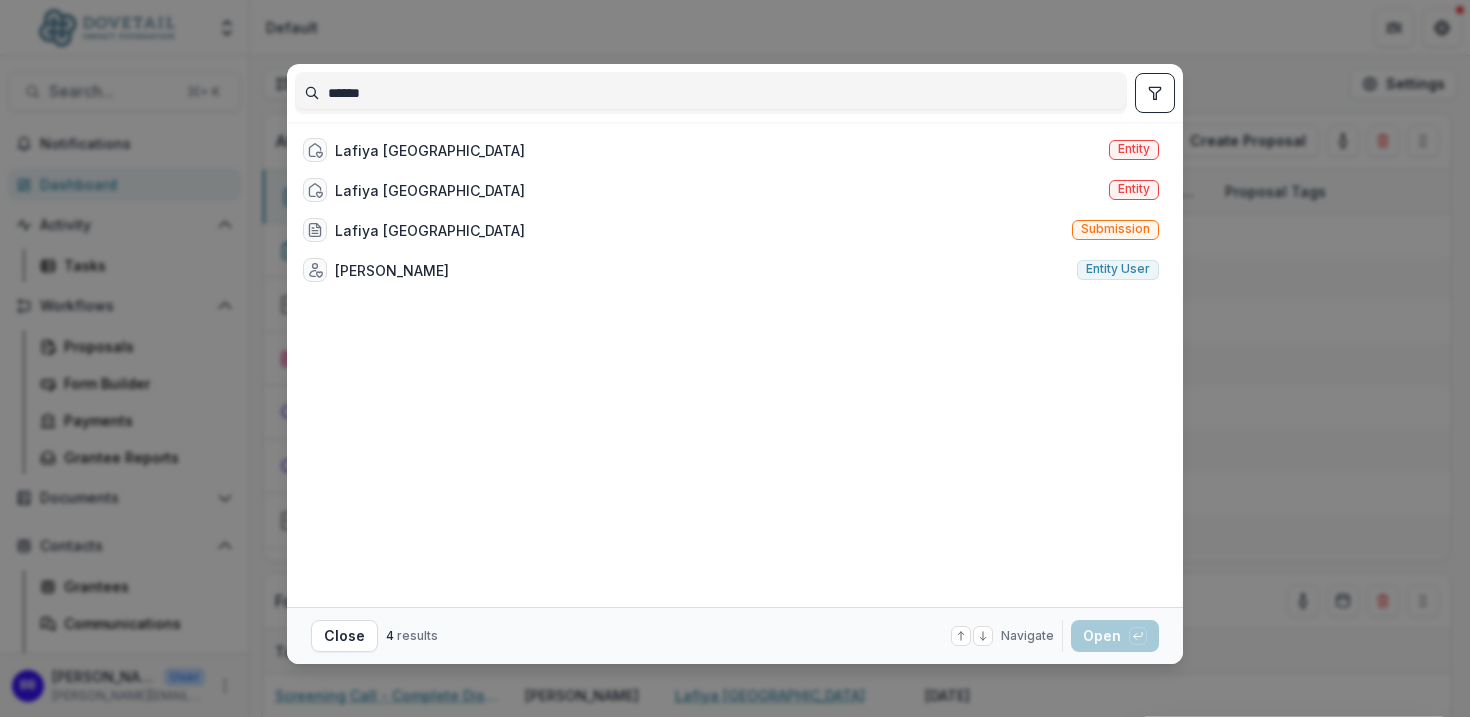 click on "****** Lafiya [GEOGRAPHIC_DATA] Entity [GEOGRAPHIC_DATA] [GEOGRAPHIC_DATA] Entity [GEOGRAPHIC_DATA] [GEOGRAPHIC_DATA] Submission Klau Chmielowska Entity user Close 4   results Navigate up and down with arrow keys Open with enter key" at bounding box center (735, 358) 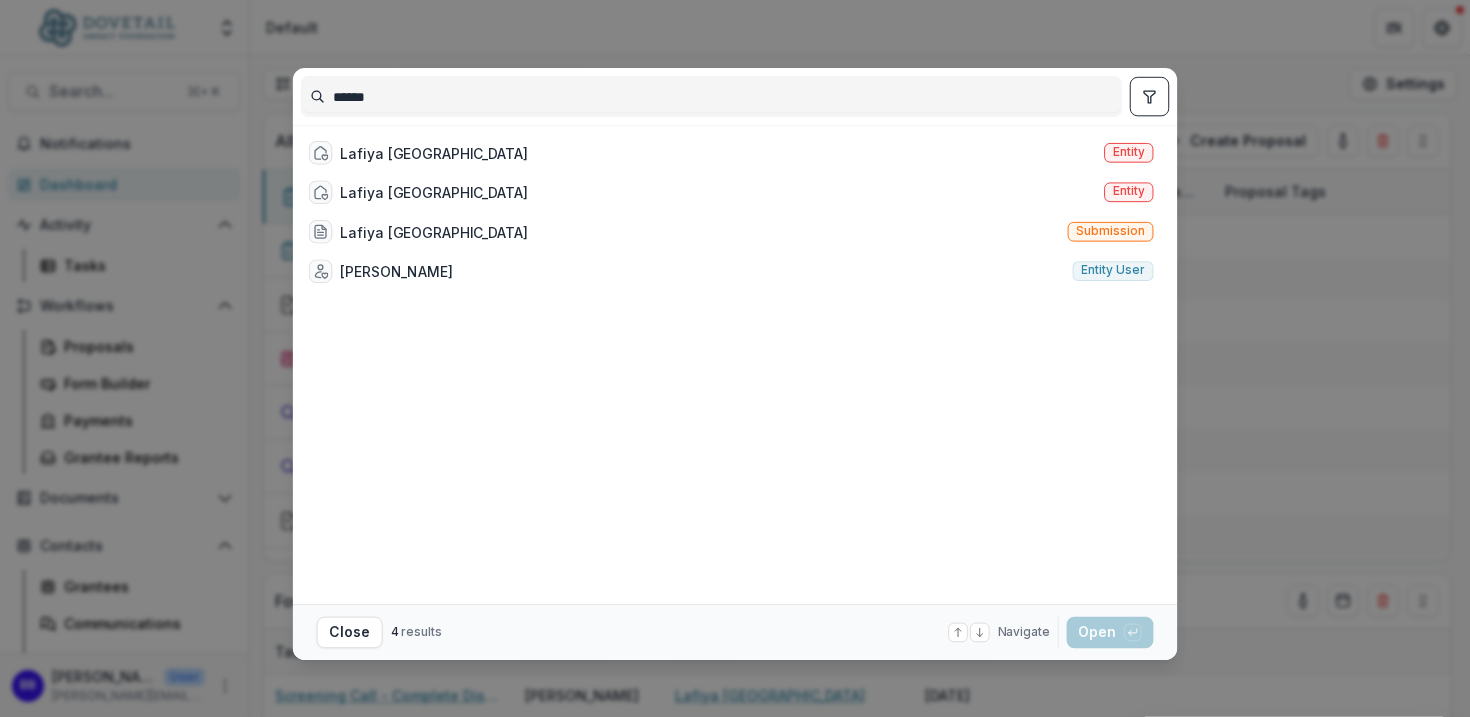 type 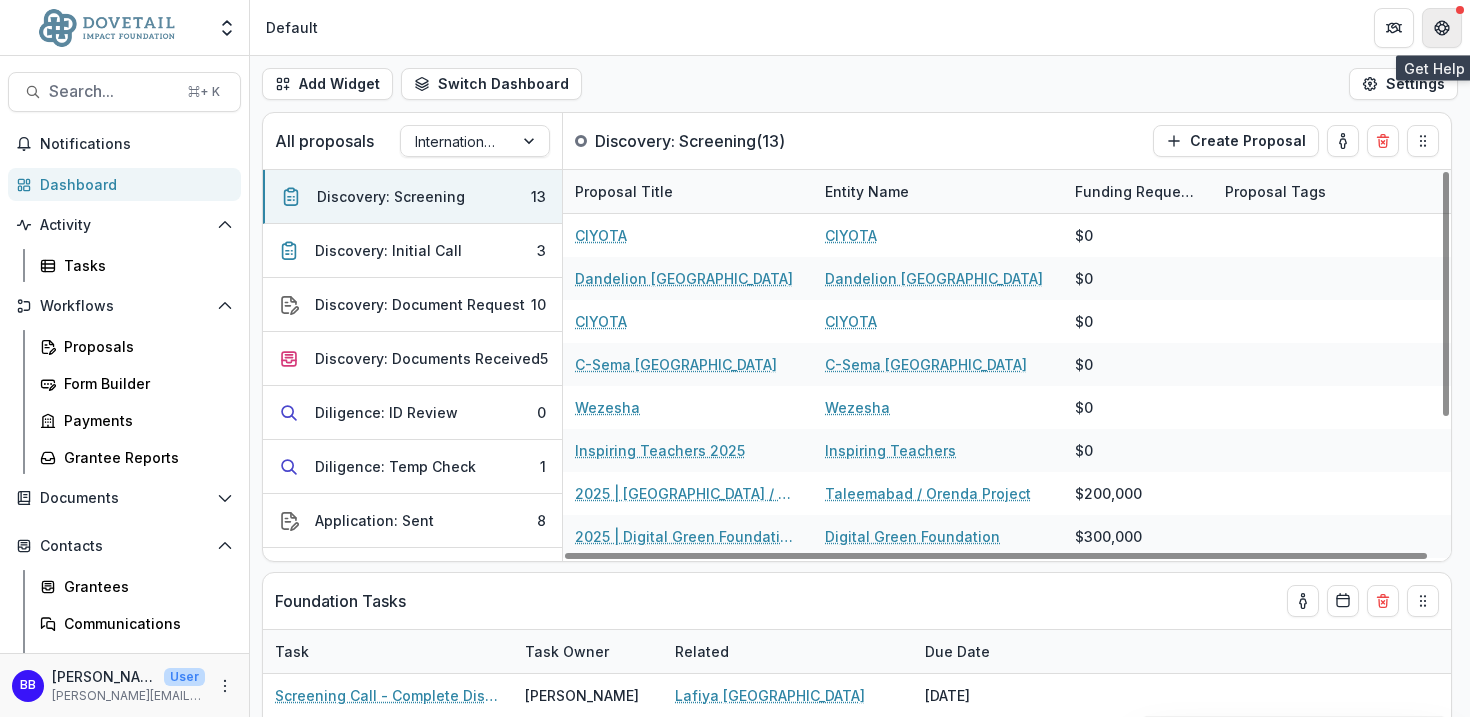 click 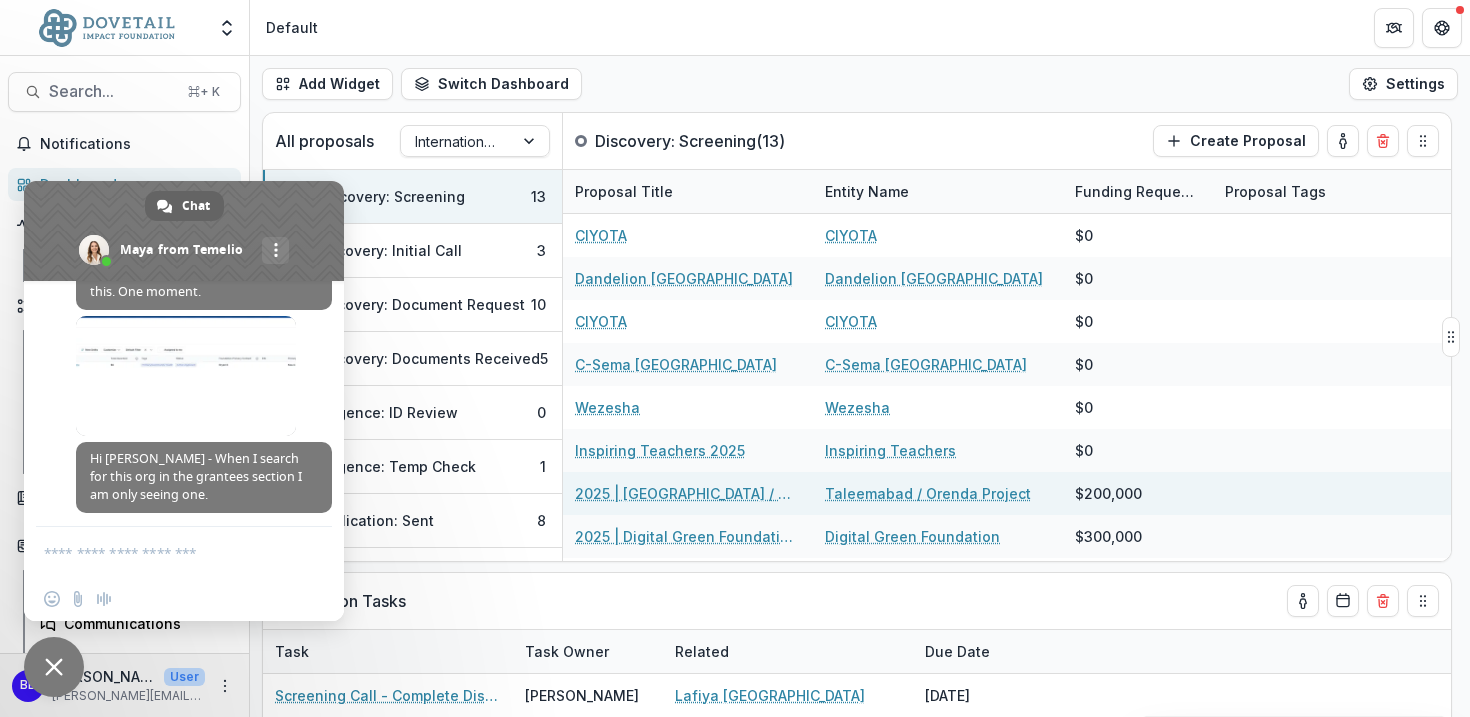 scroll, scrollTop: 690, scrollLeft: 0, axis: vertical 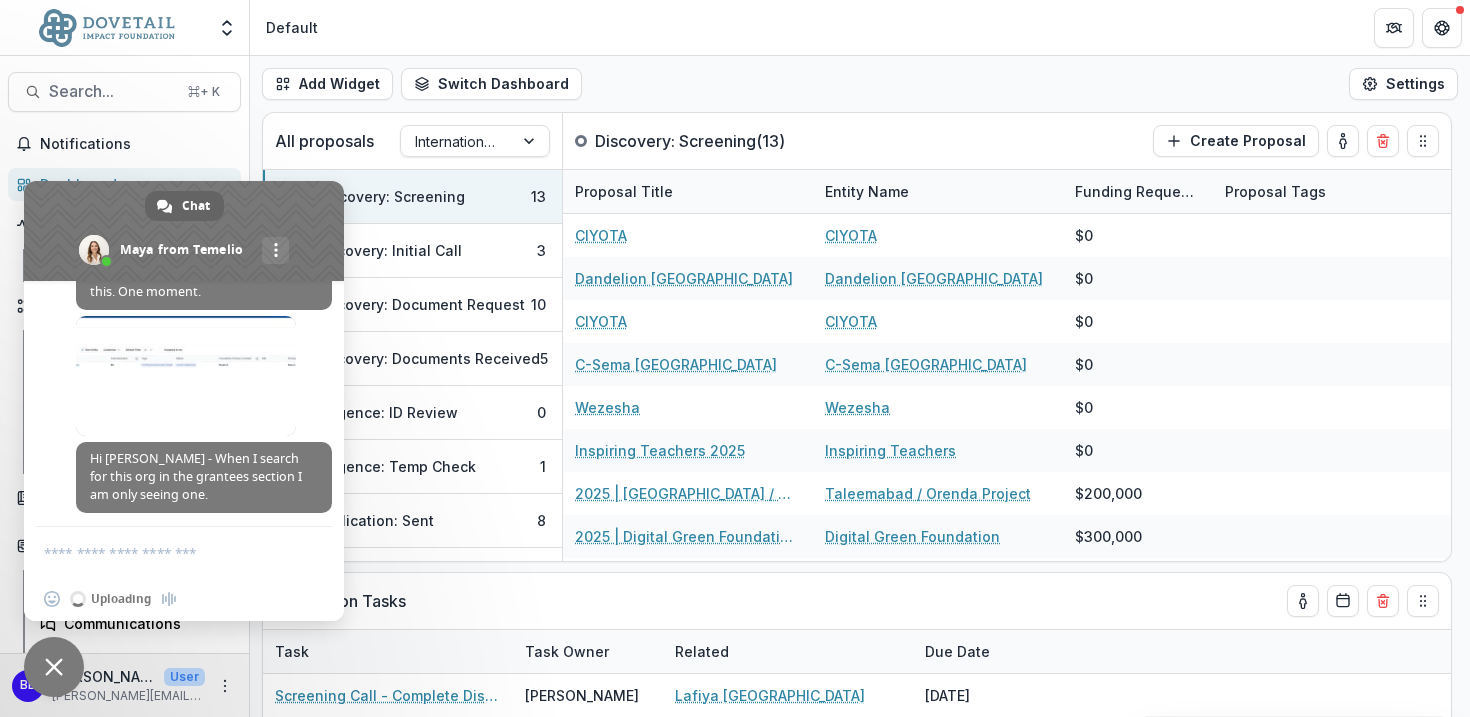 click at bounding box center [164, 552] 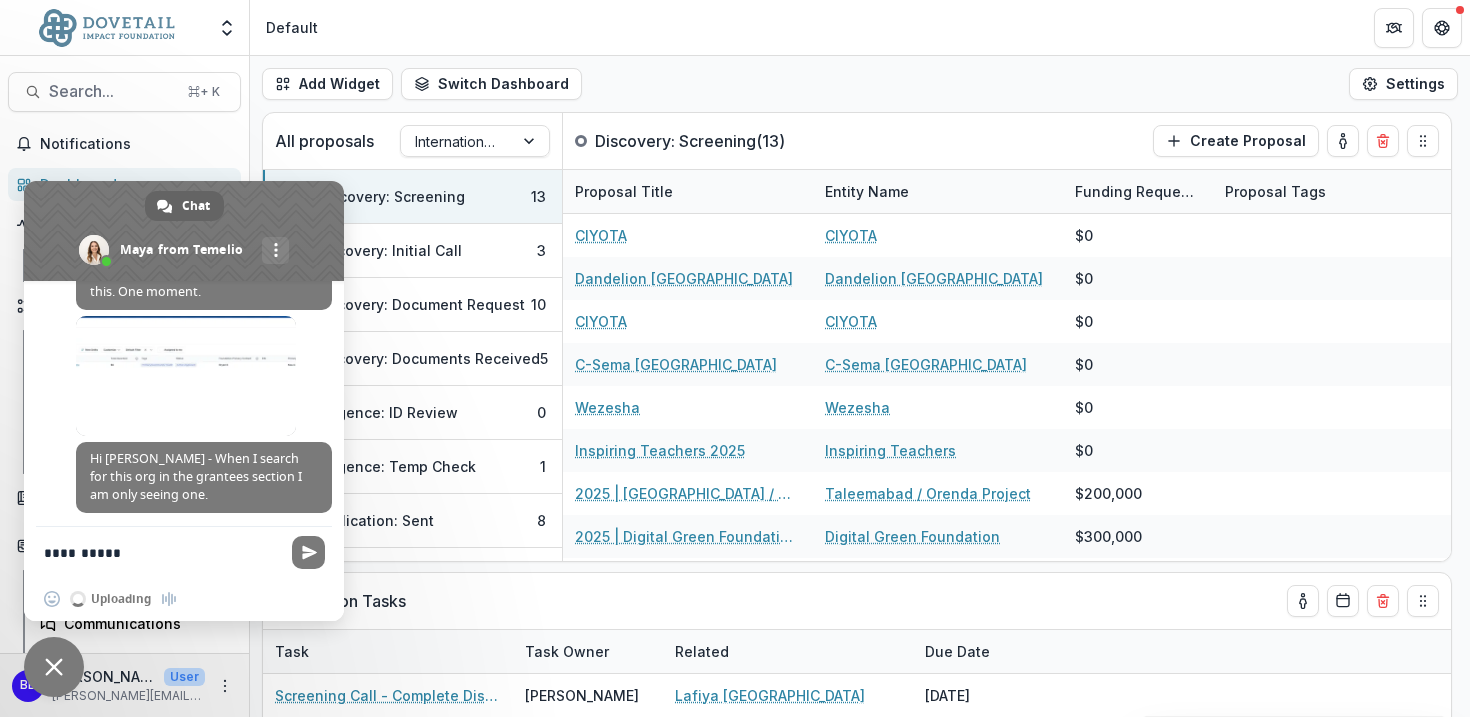 type on "**********" 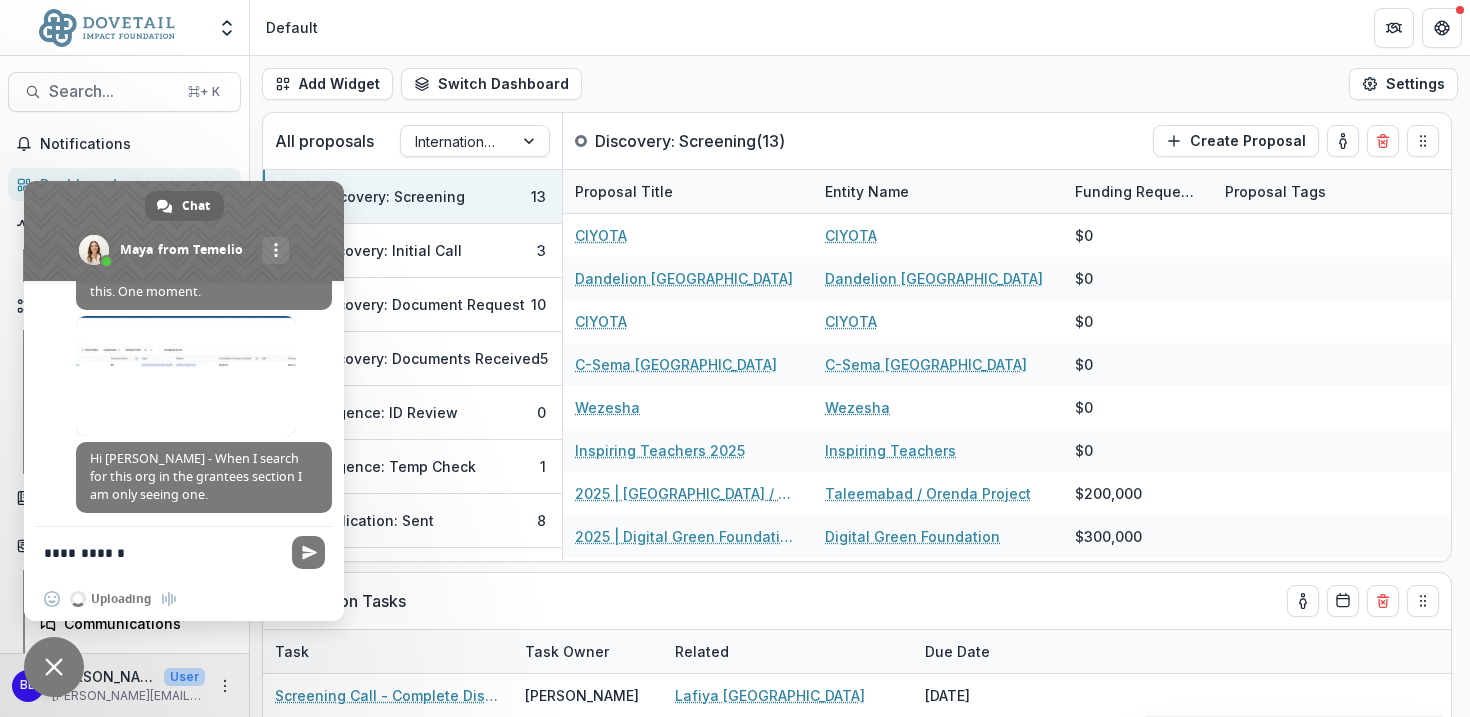 type 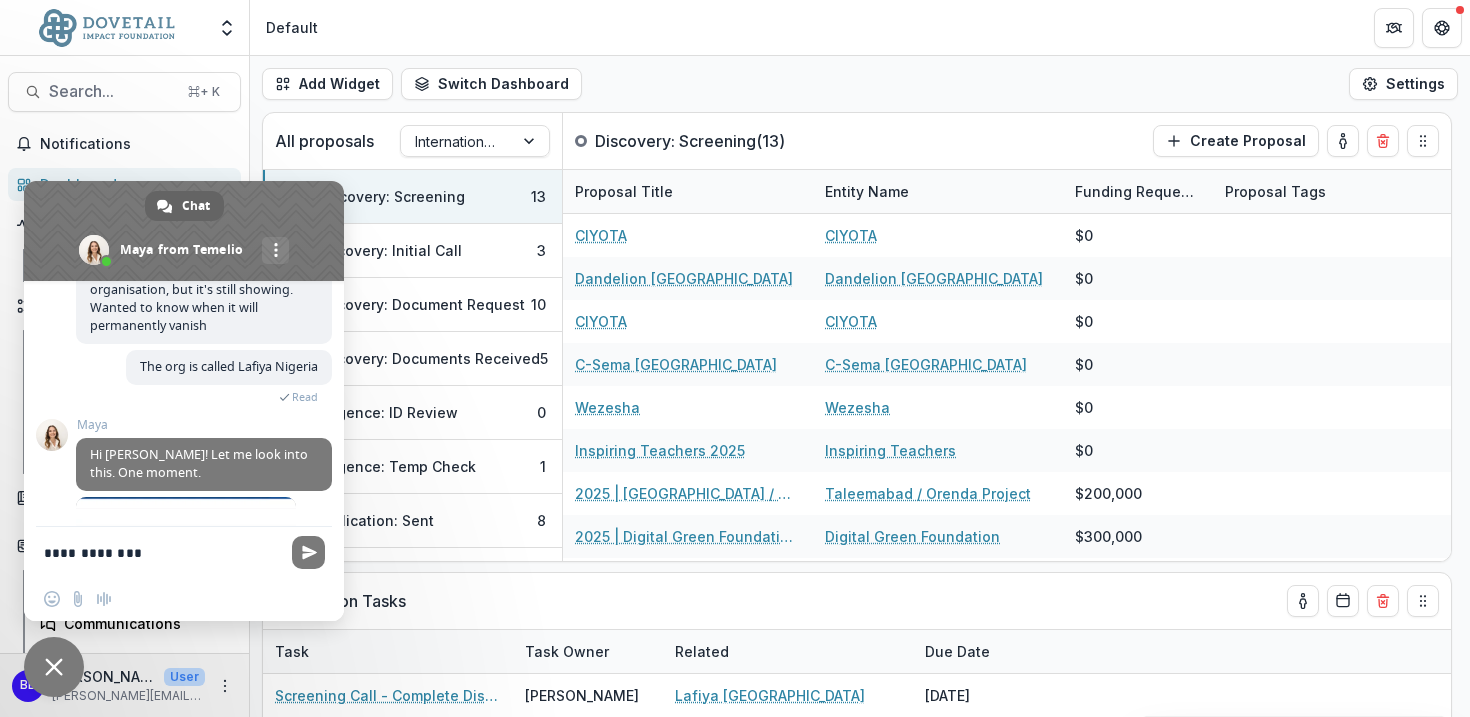scroll, scrollTop: 824, scrollLeft: 0, axis: vertical 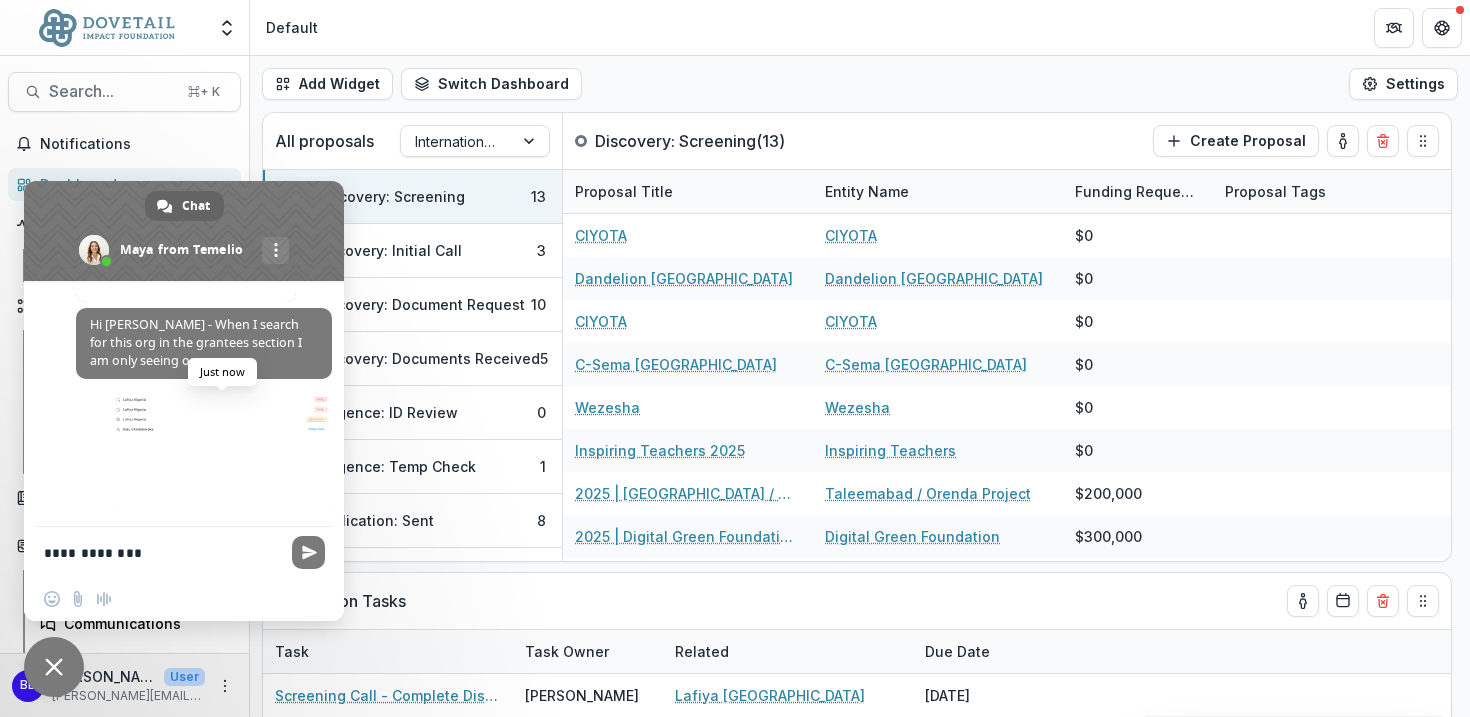type on "**********" 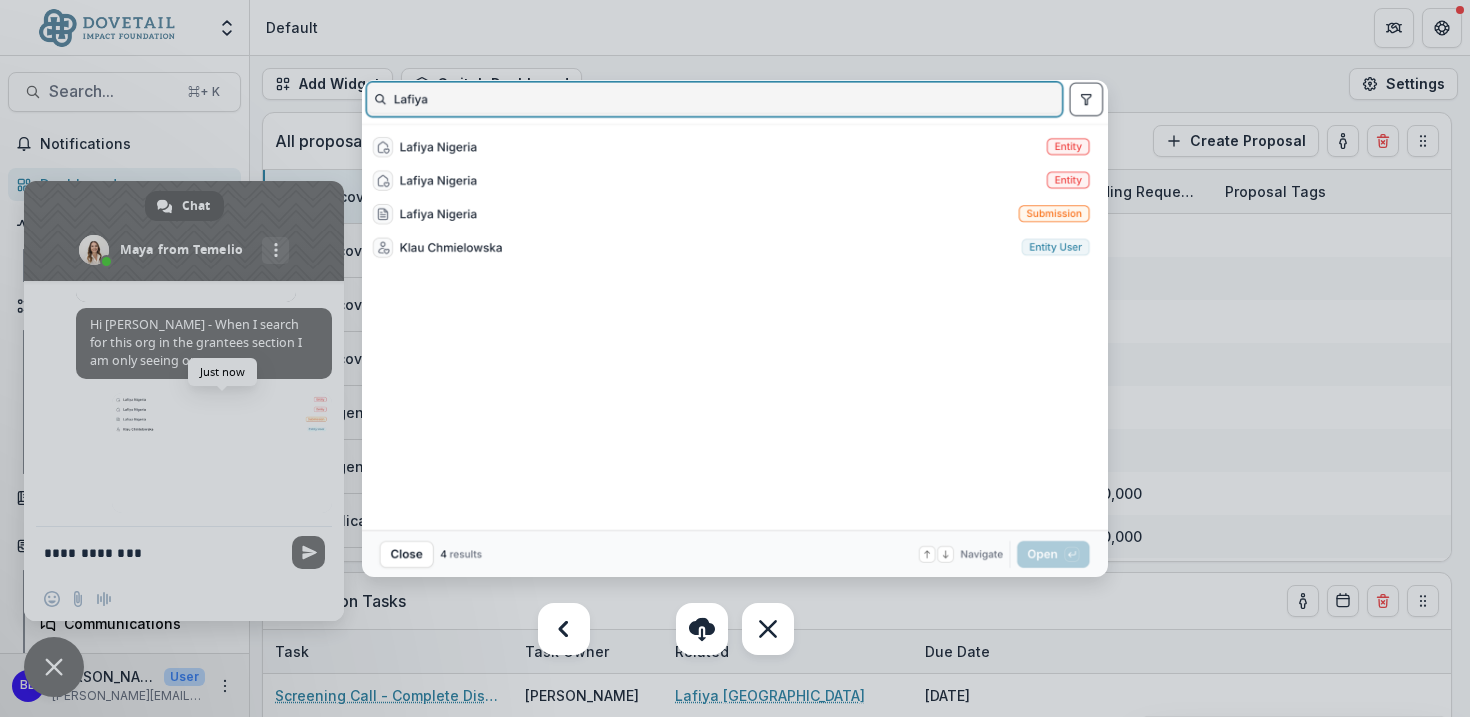 select on "******" 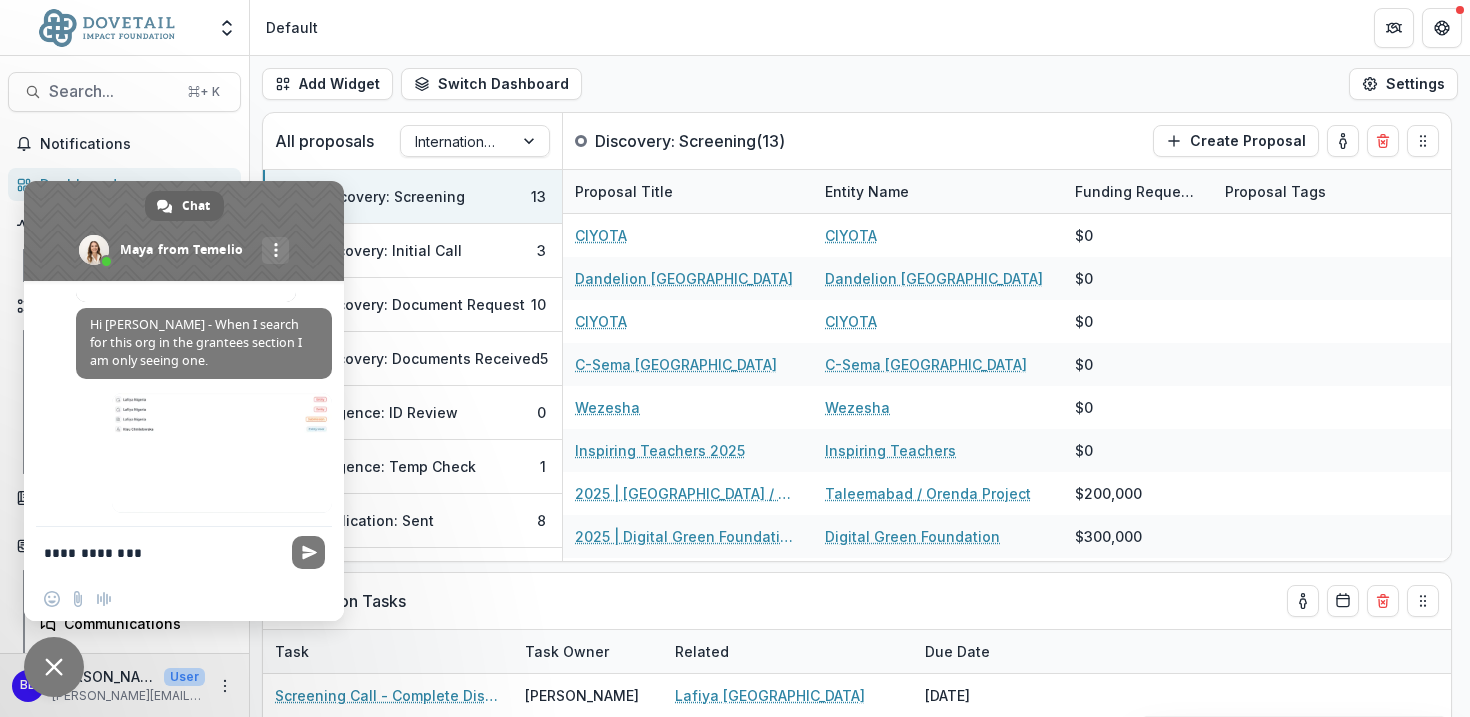 click on "**********" at bounding box center [164, 552] 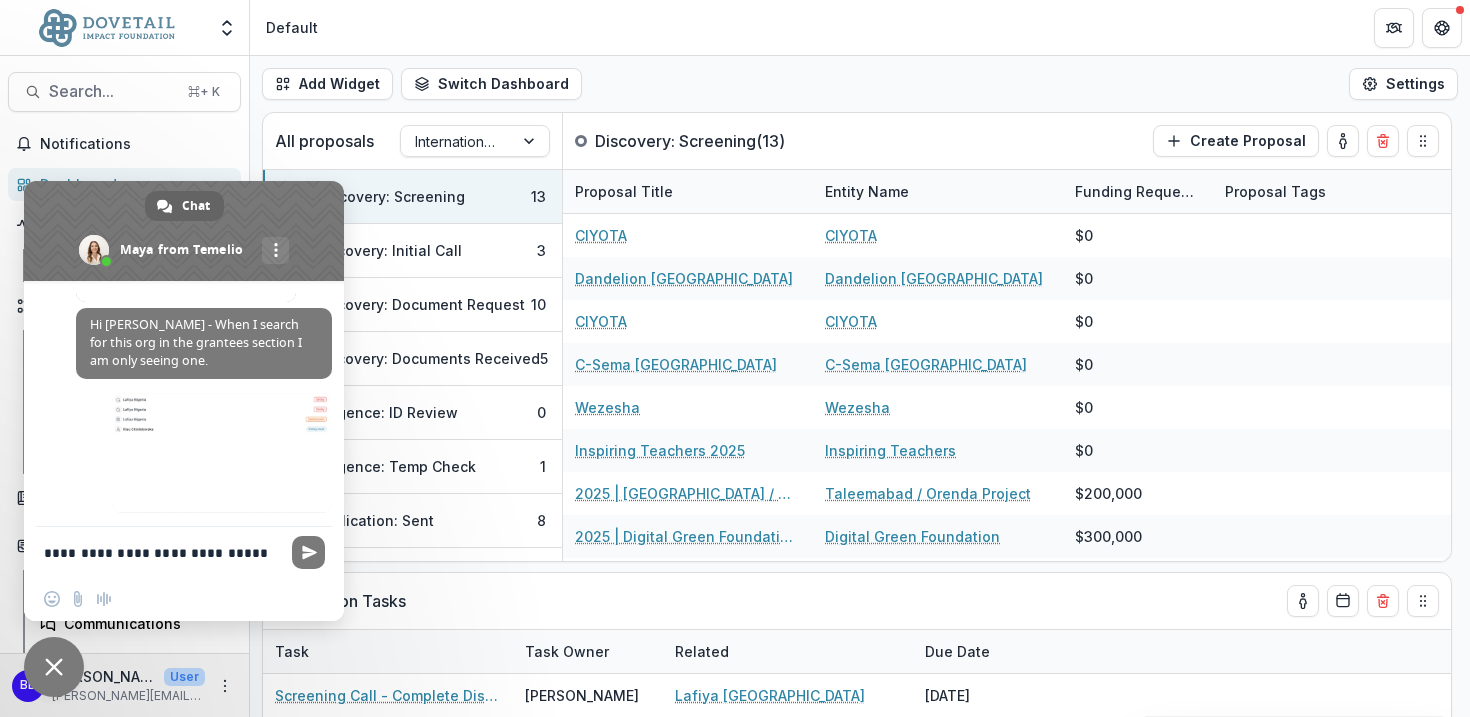 type on "**********" 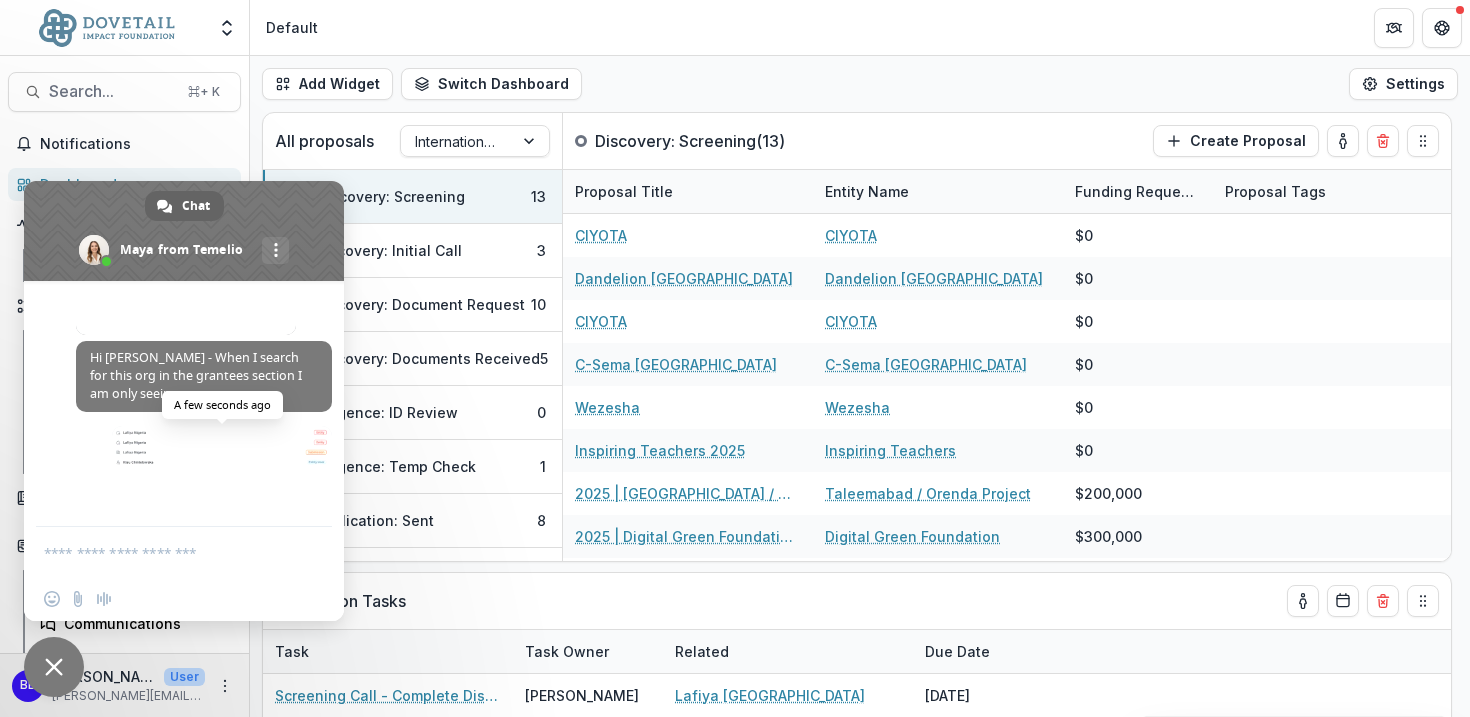 scroll, scrollTop: 866, scrollLeft: 0, axis: vertical 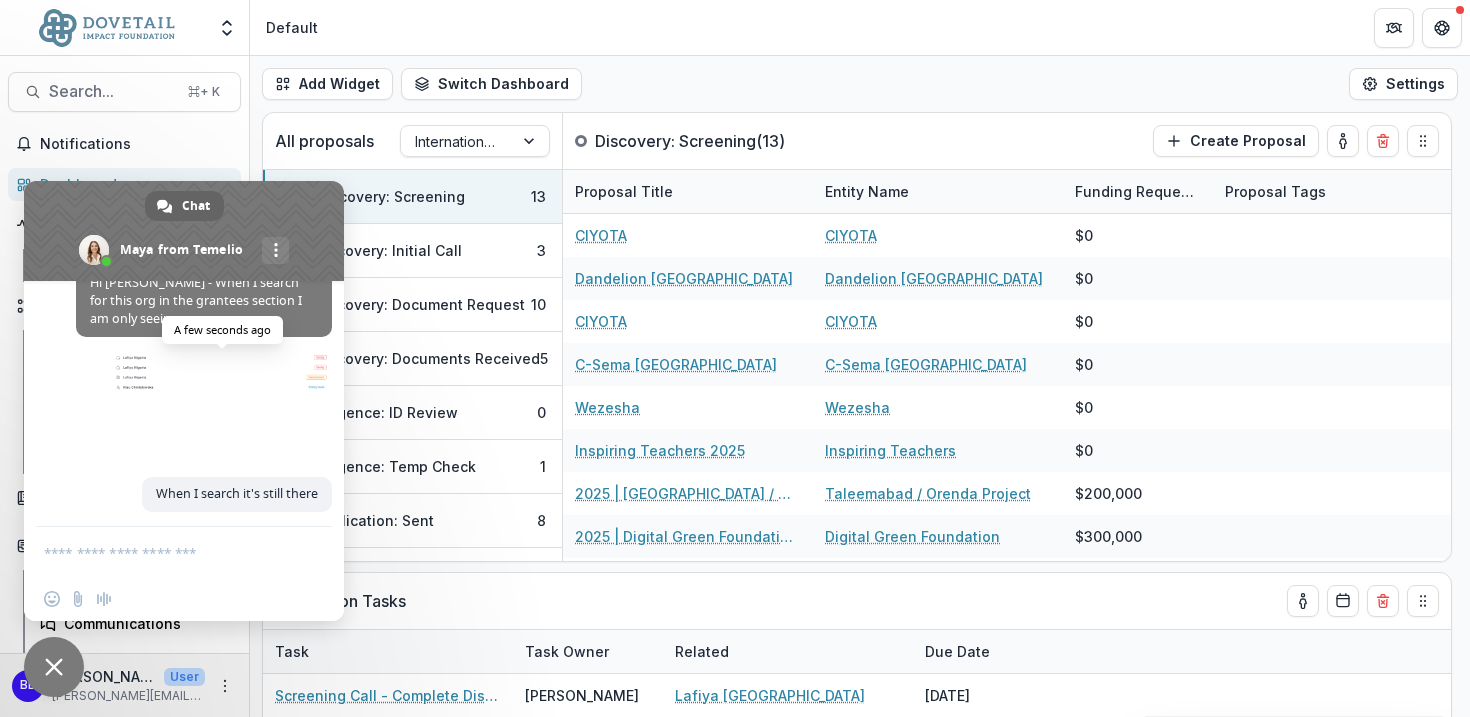 type 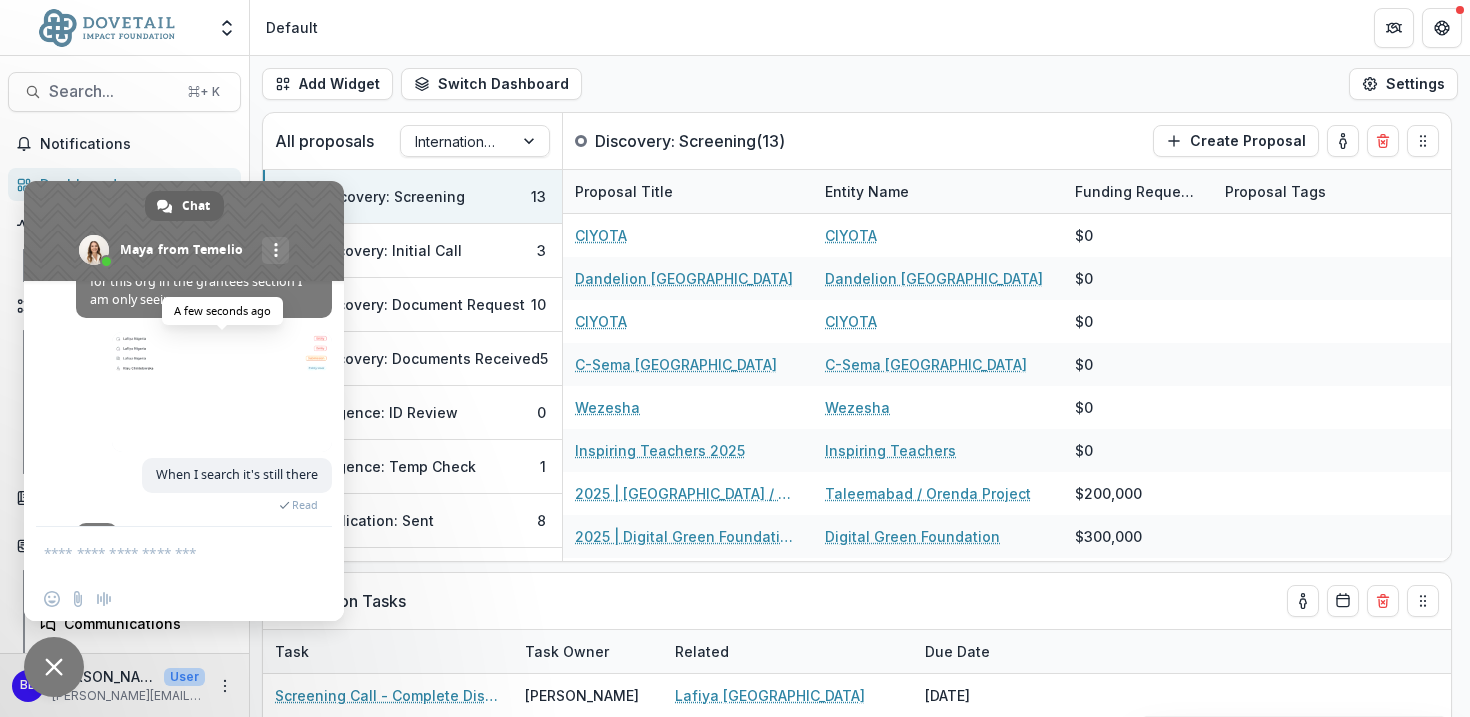 select on "******" 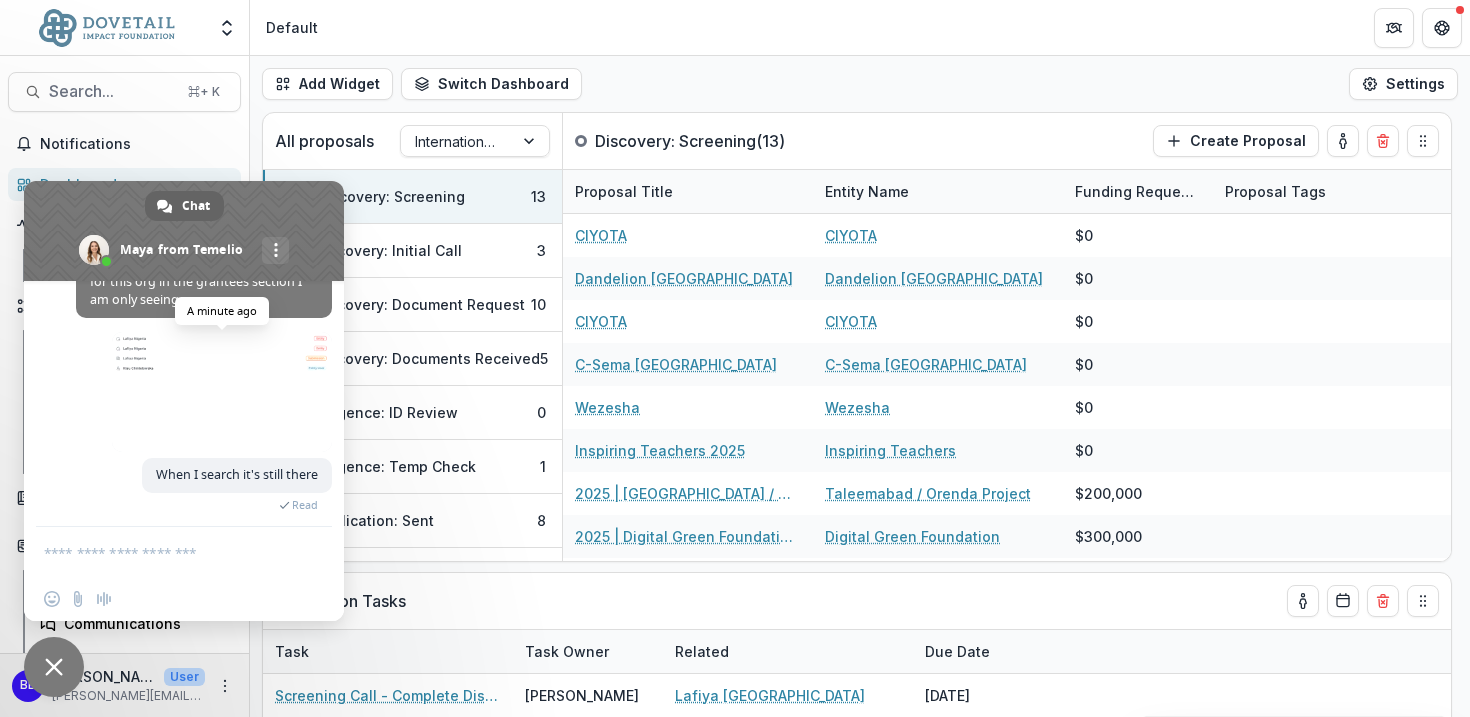 scroll, scrollTop: 972, scrollLeft: 0, axis: vertical 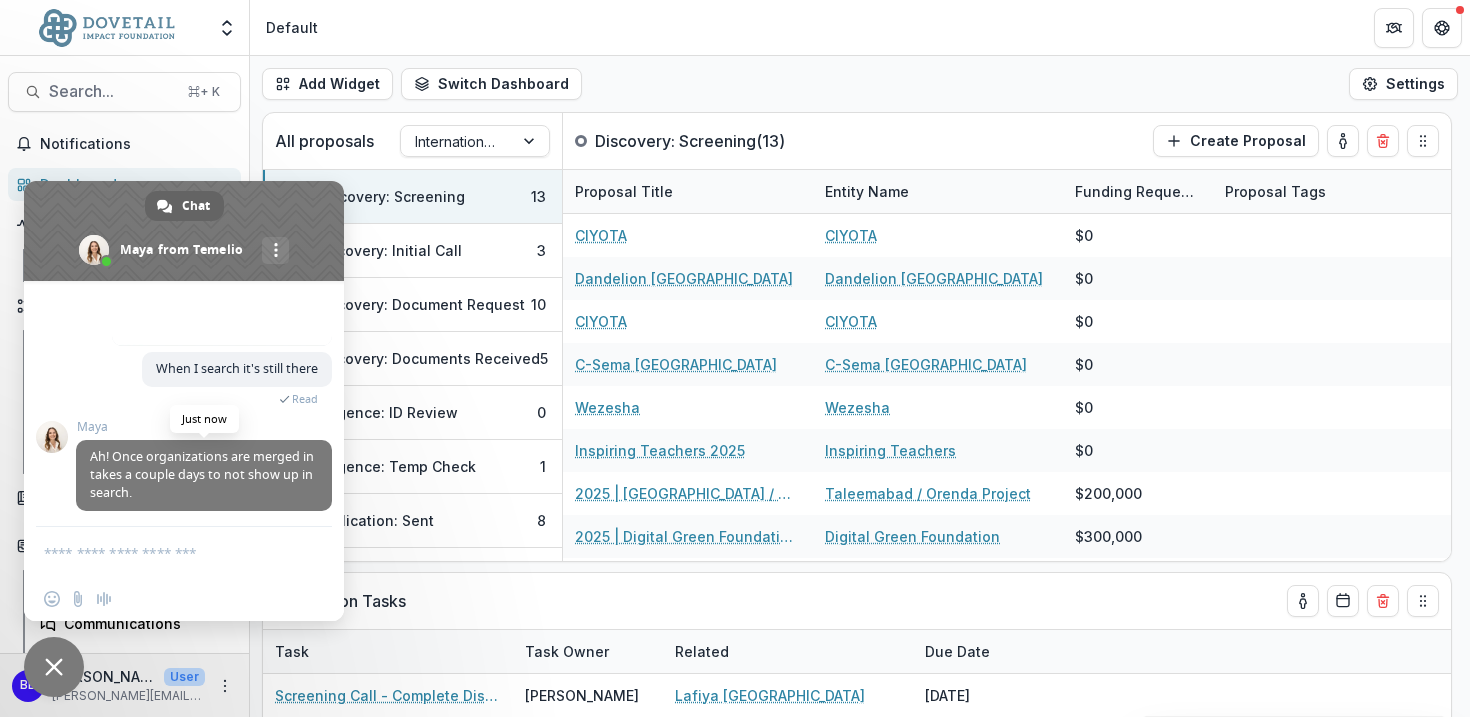 select on "******" 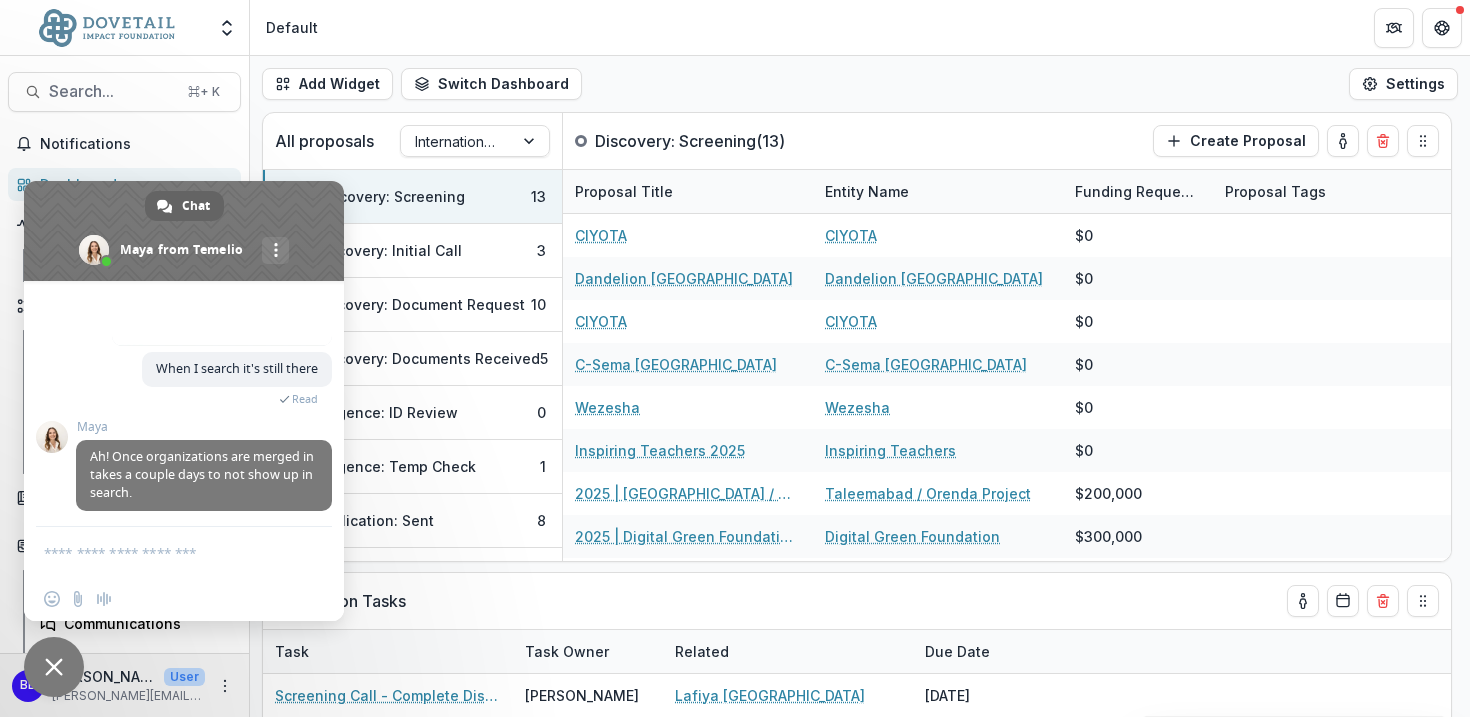 click at bounding box center (164, 552) 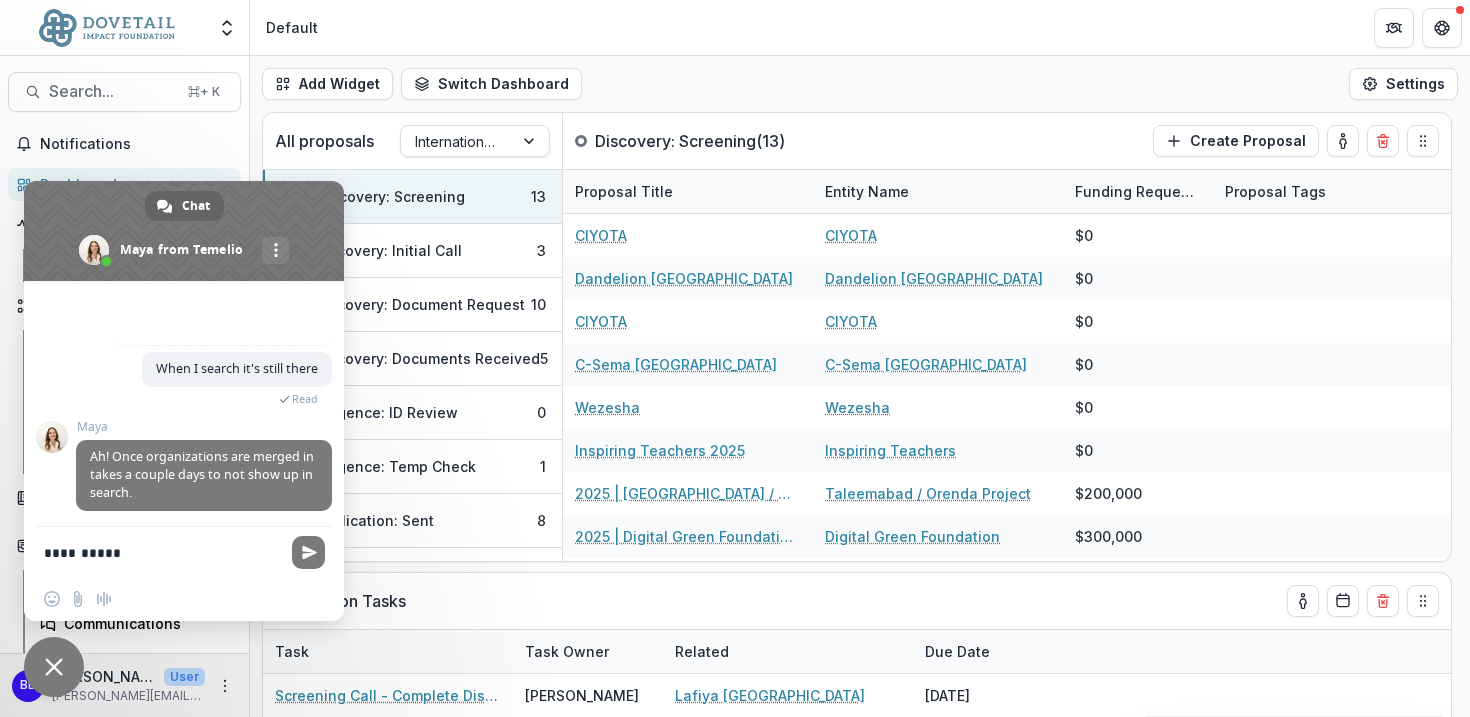 type on "**********" 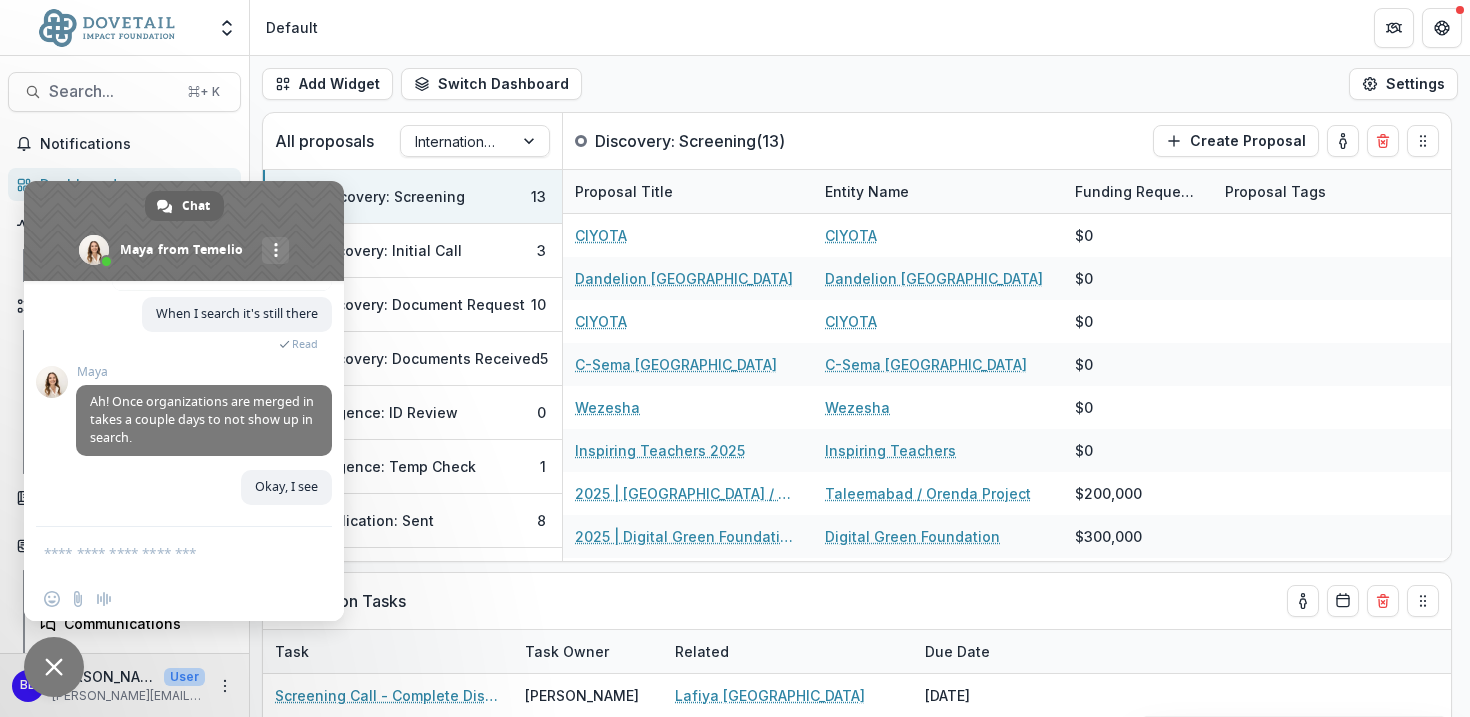 scroll, scrollTop: 1022, scrollLeft: 0, axis: vertical 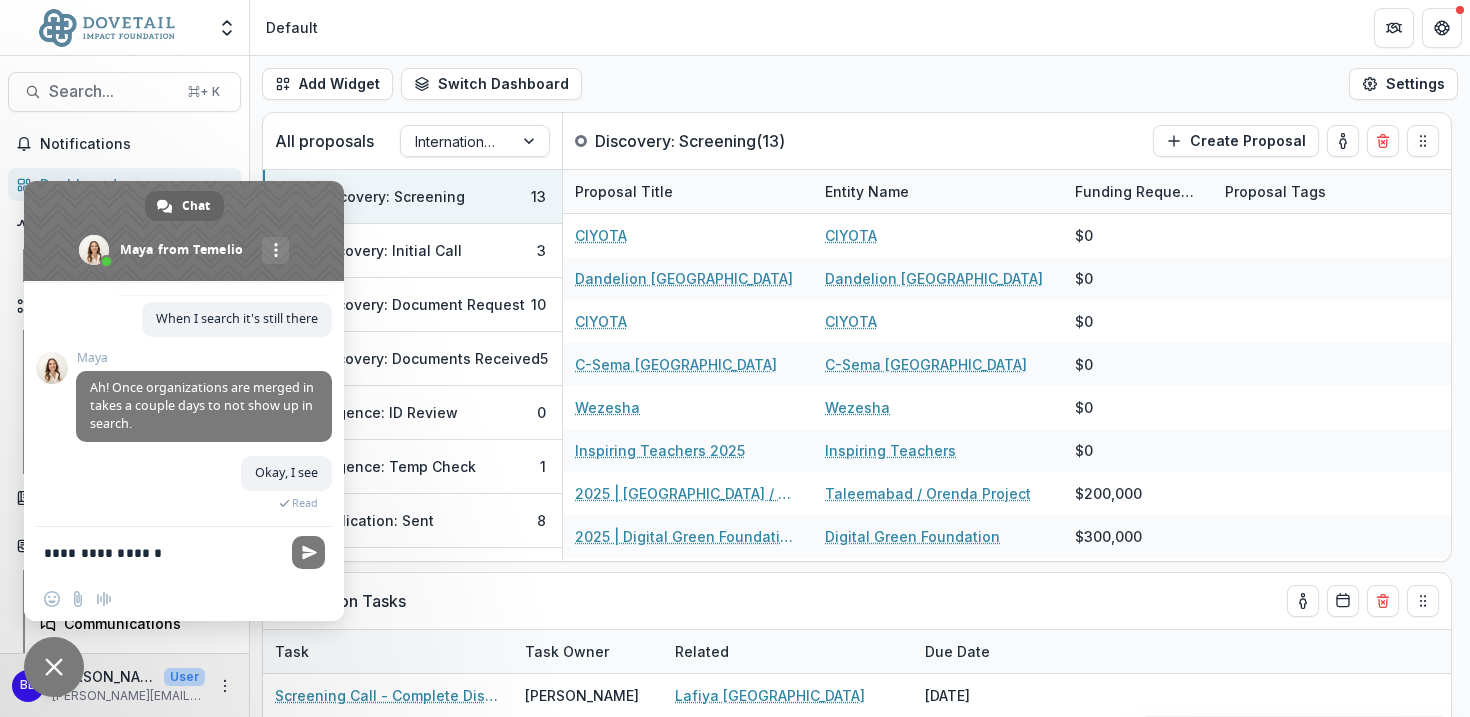 type on "**********" 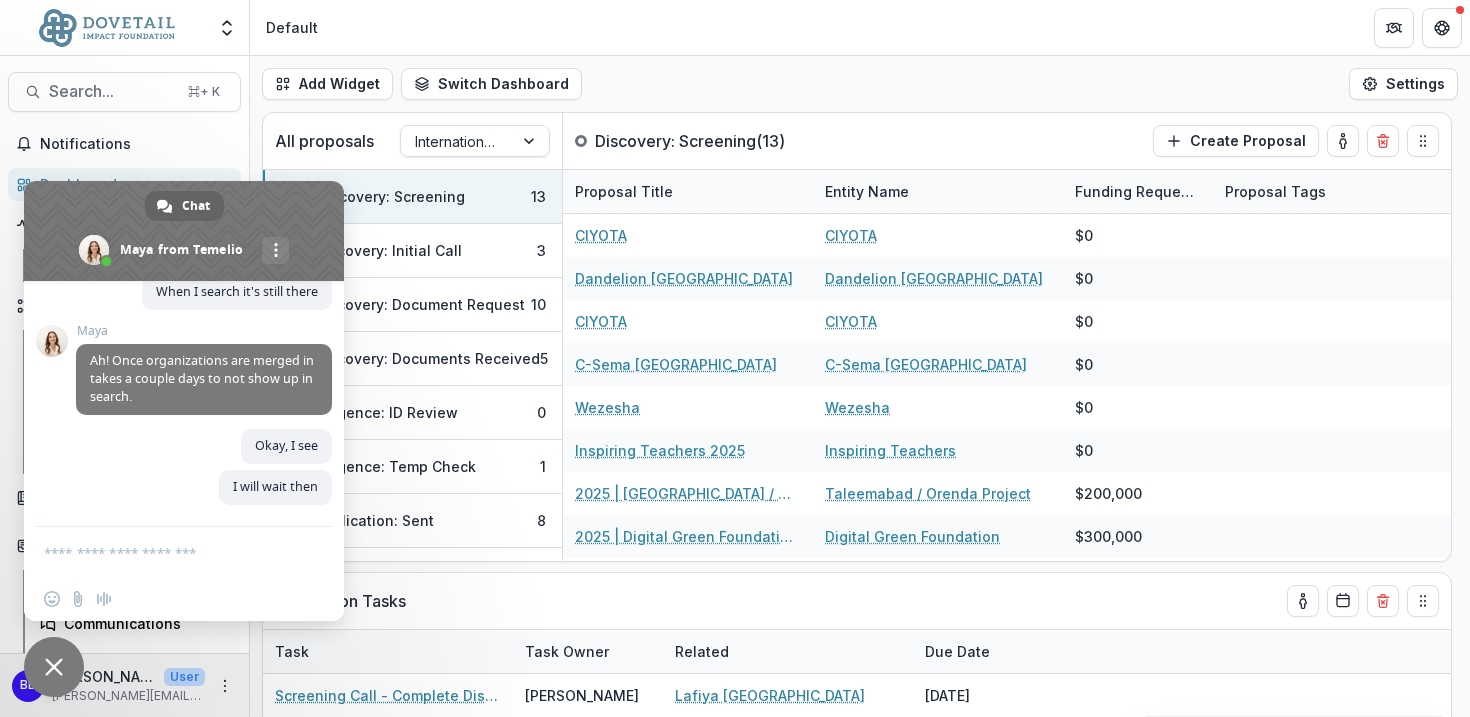 scroll, scrollTop: 1044, scrollLeft: 0, axis: vertical 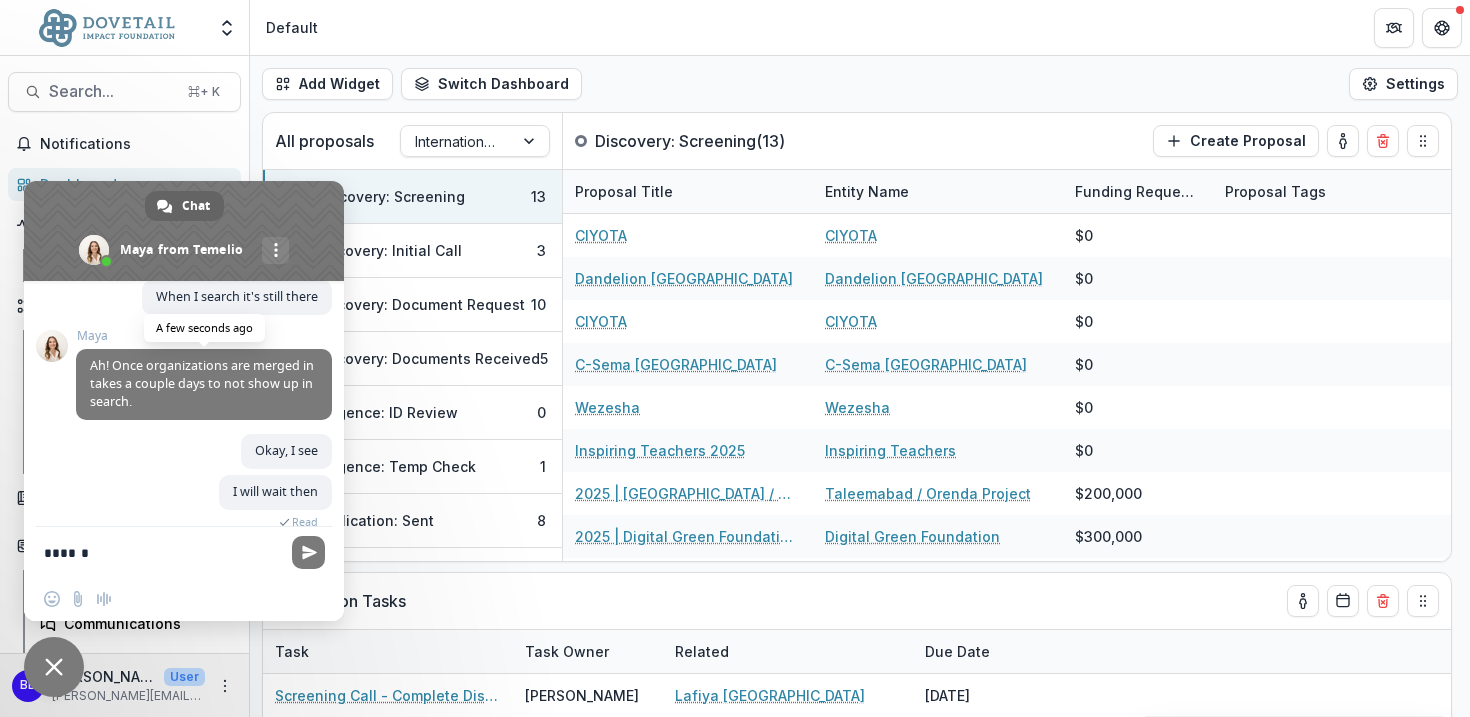 type on "******" 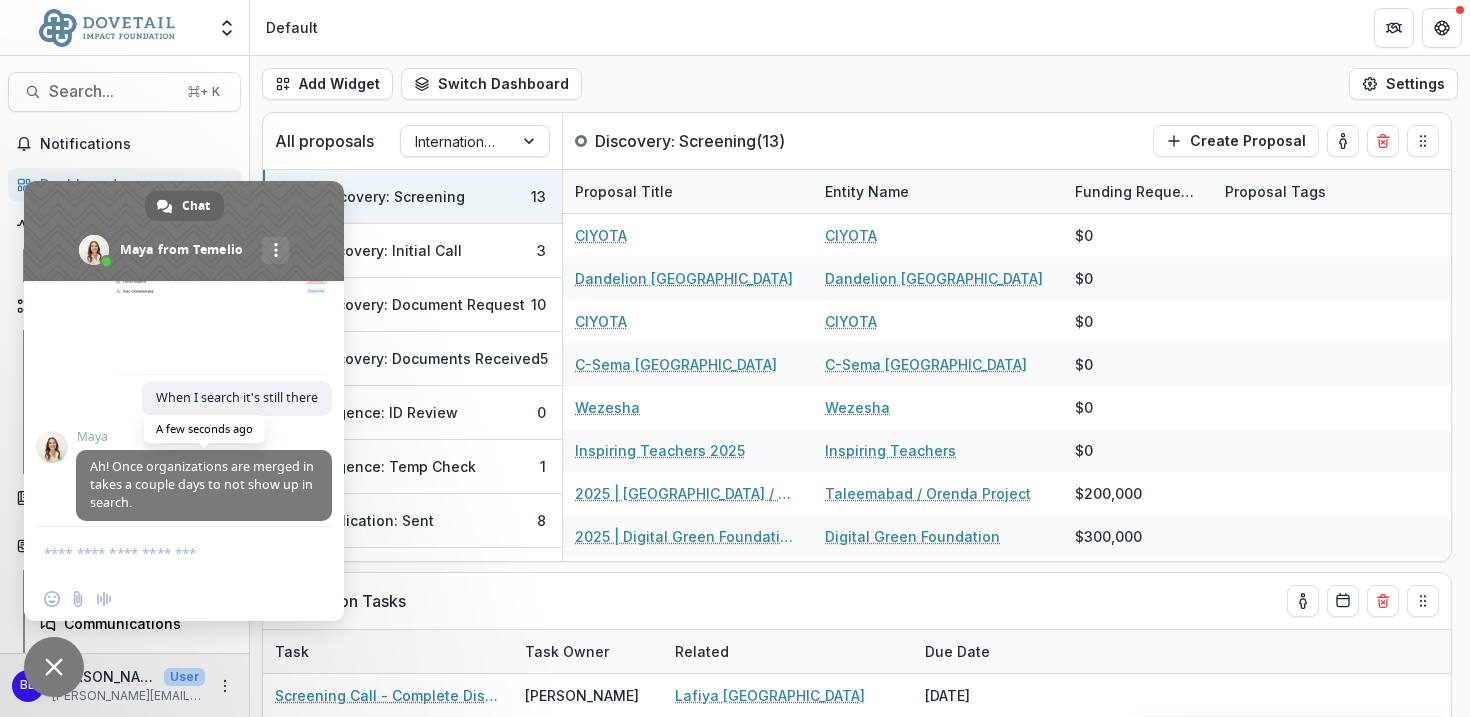 scroll, scrollTop: 934, scrollLeft: 0, axis: vertical 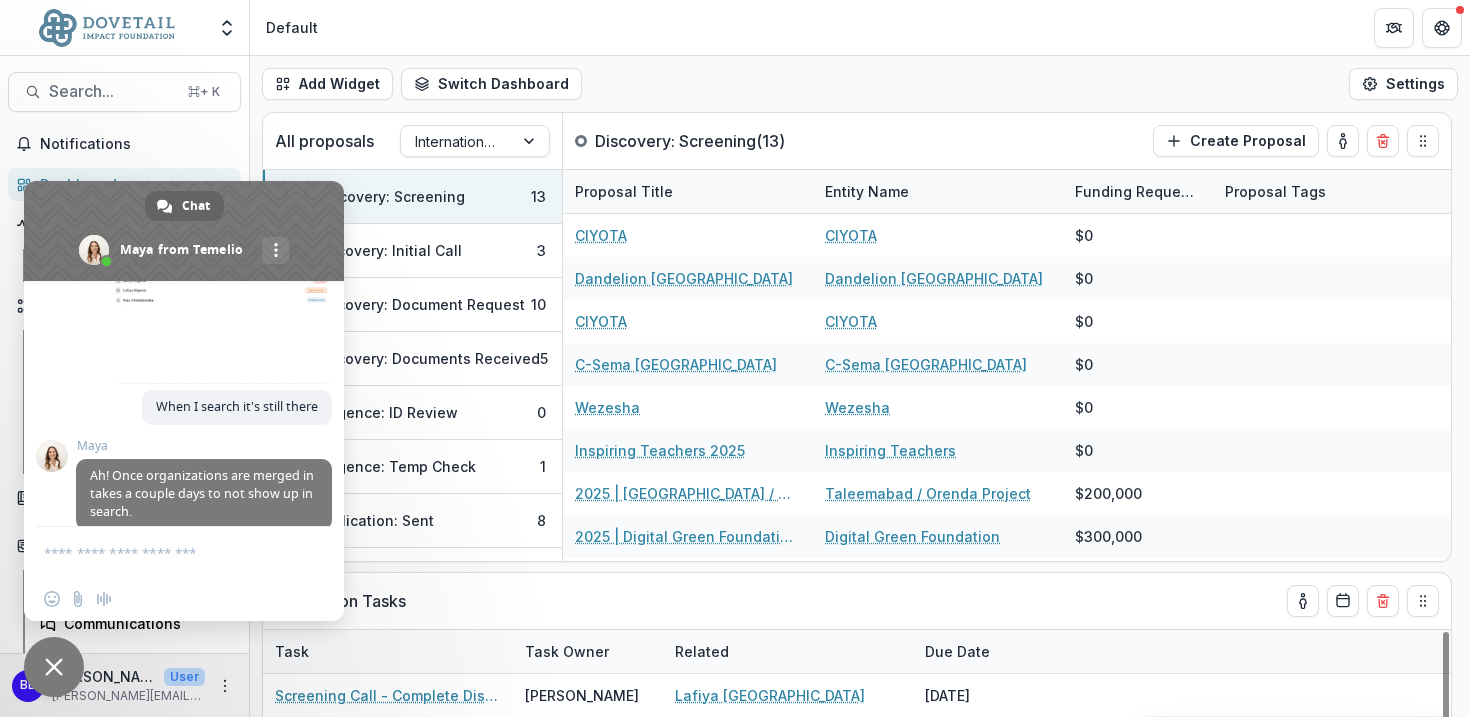 select on "******" 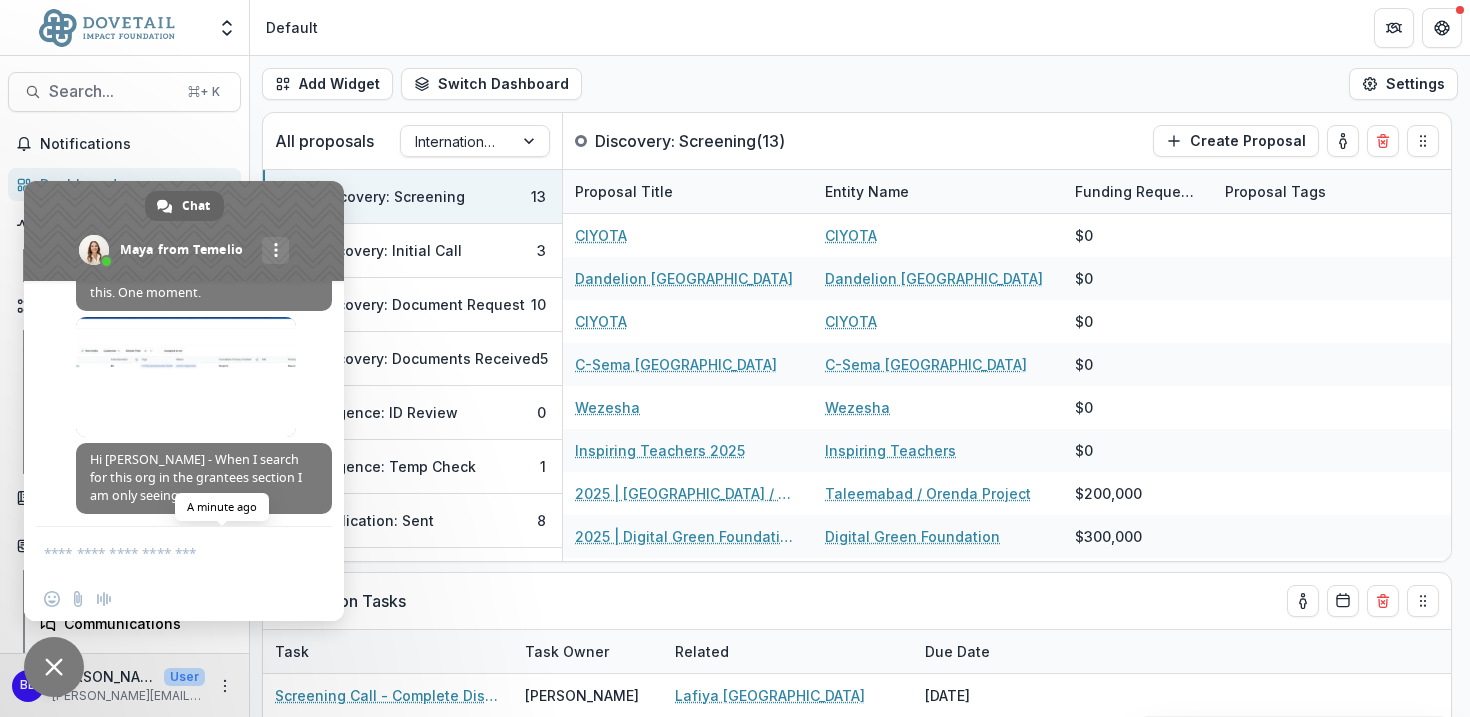 scroll, scrollTop: 622, scrollLeft: 0, axis: vertical 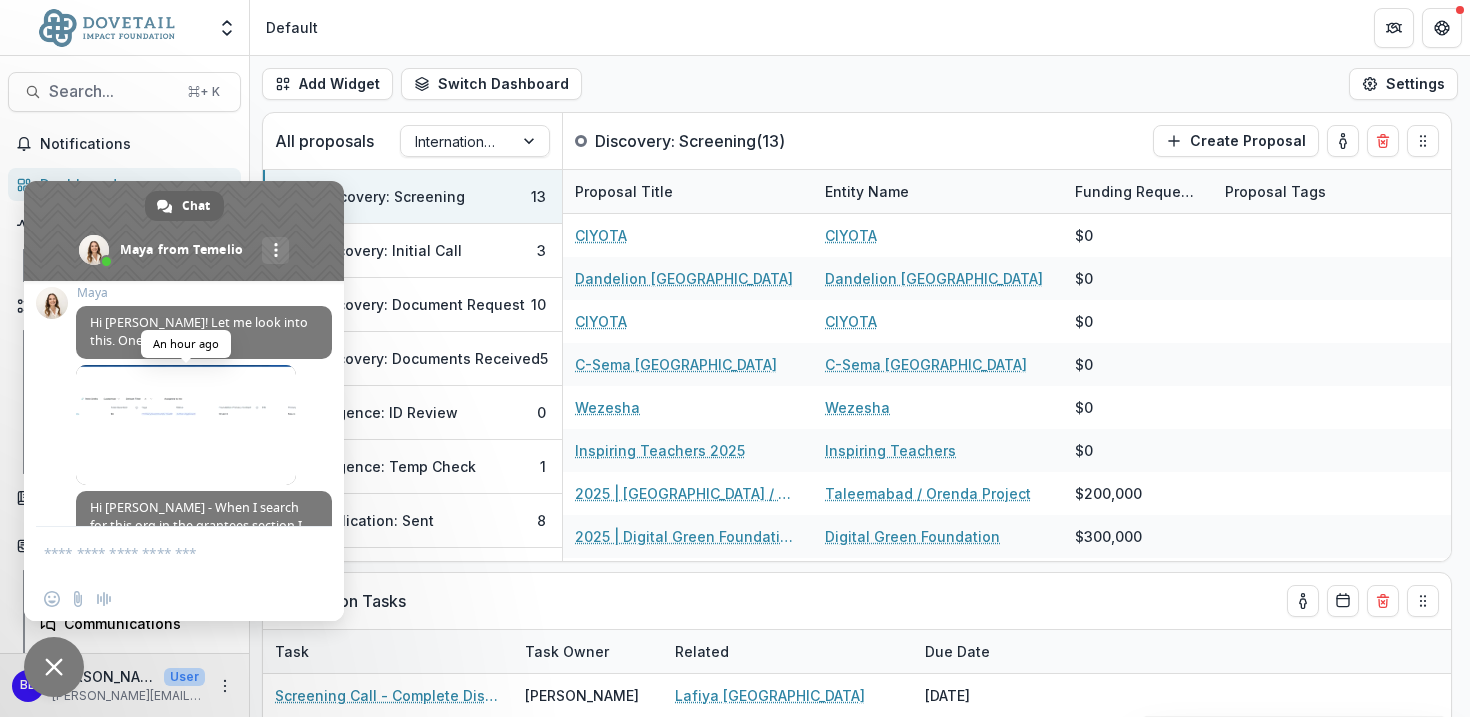 click at bounding box center (186, 425) 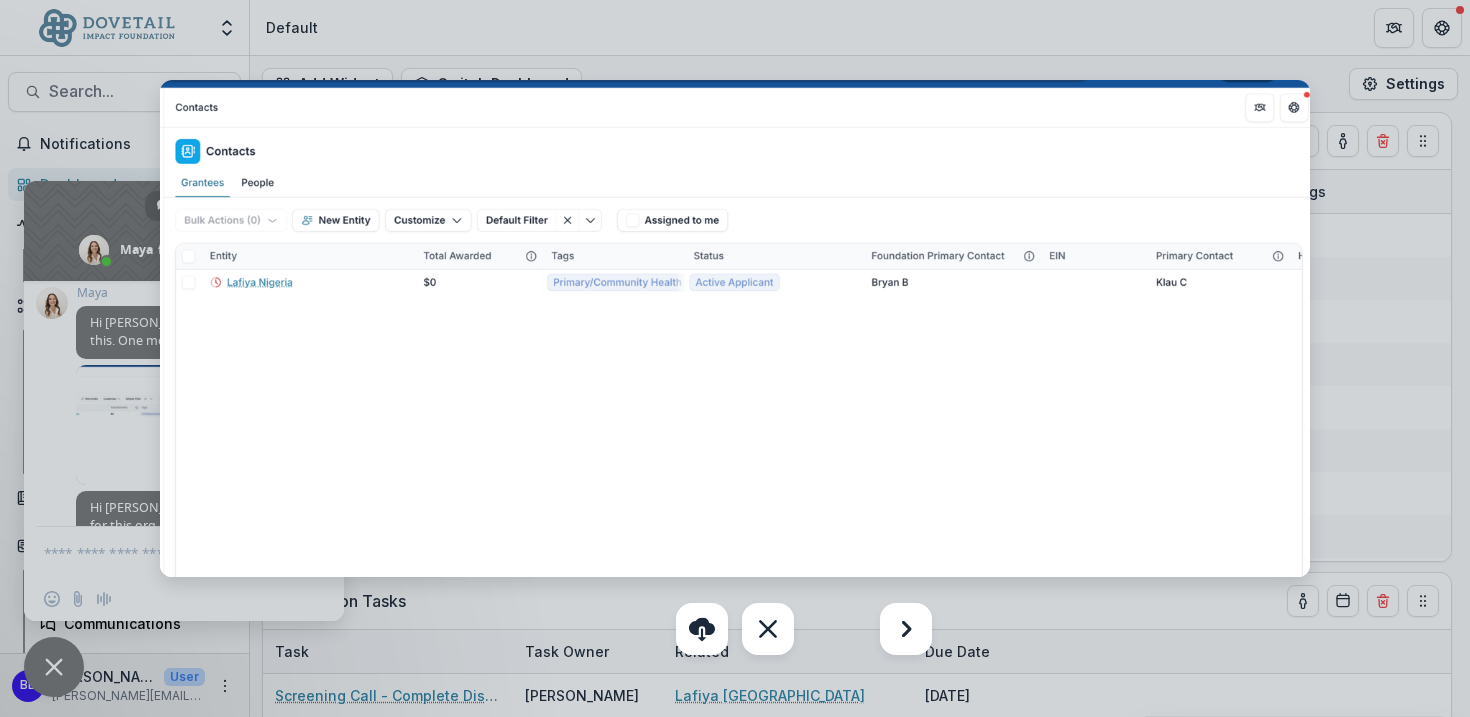 select on "******" 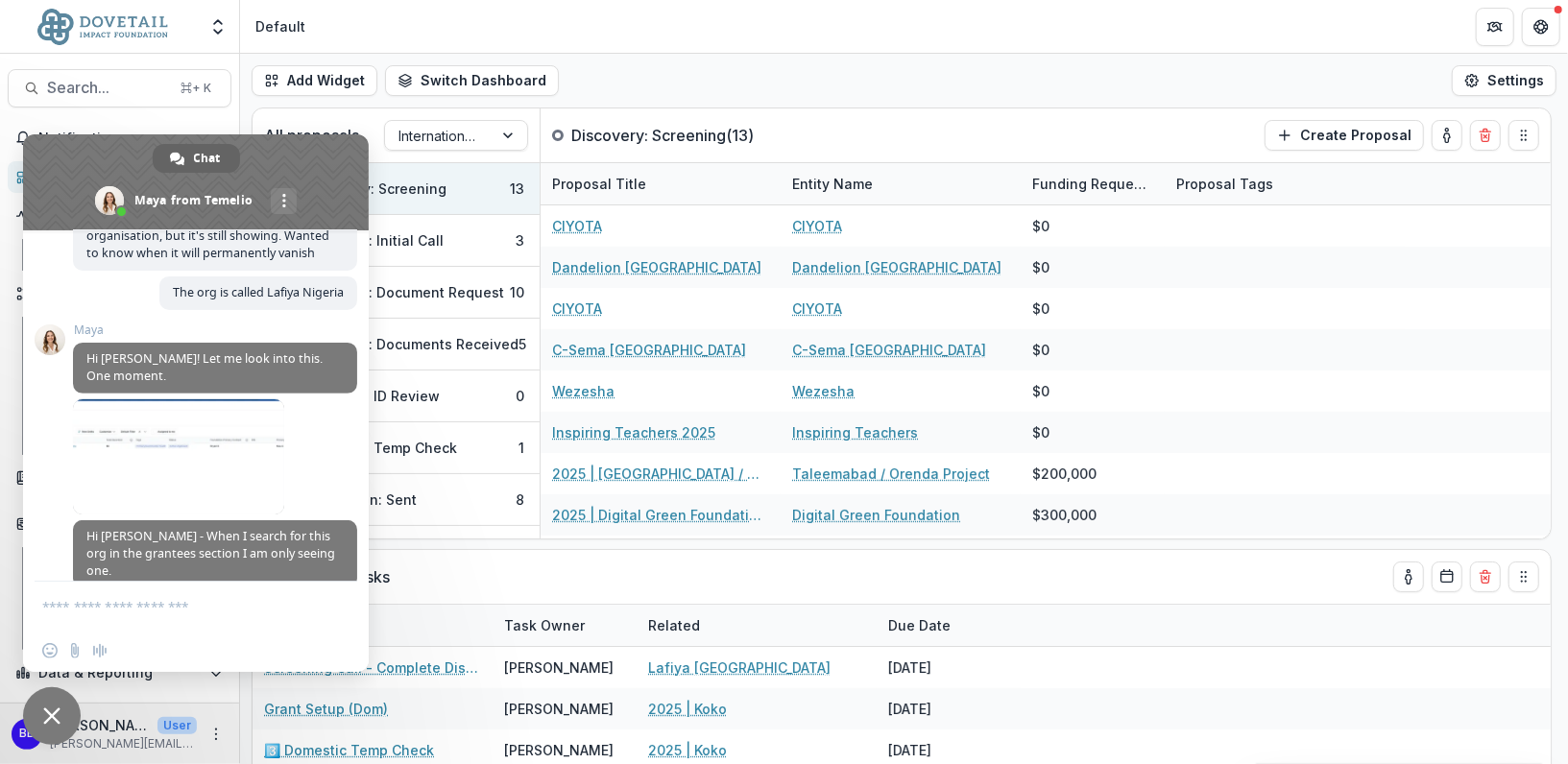 scroll, scrollTop: 446, scrollLeft: 0, axis: vertical 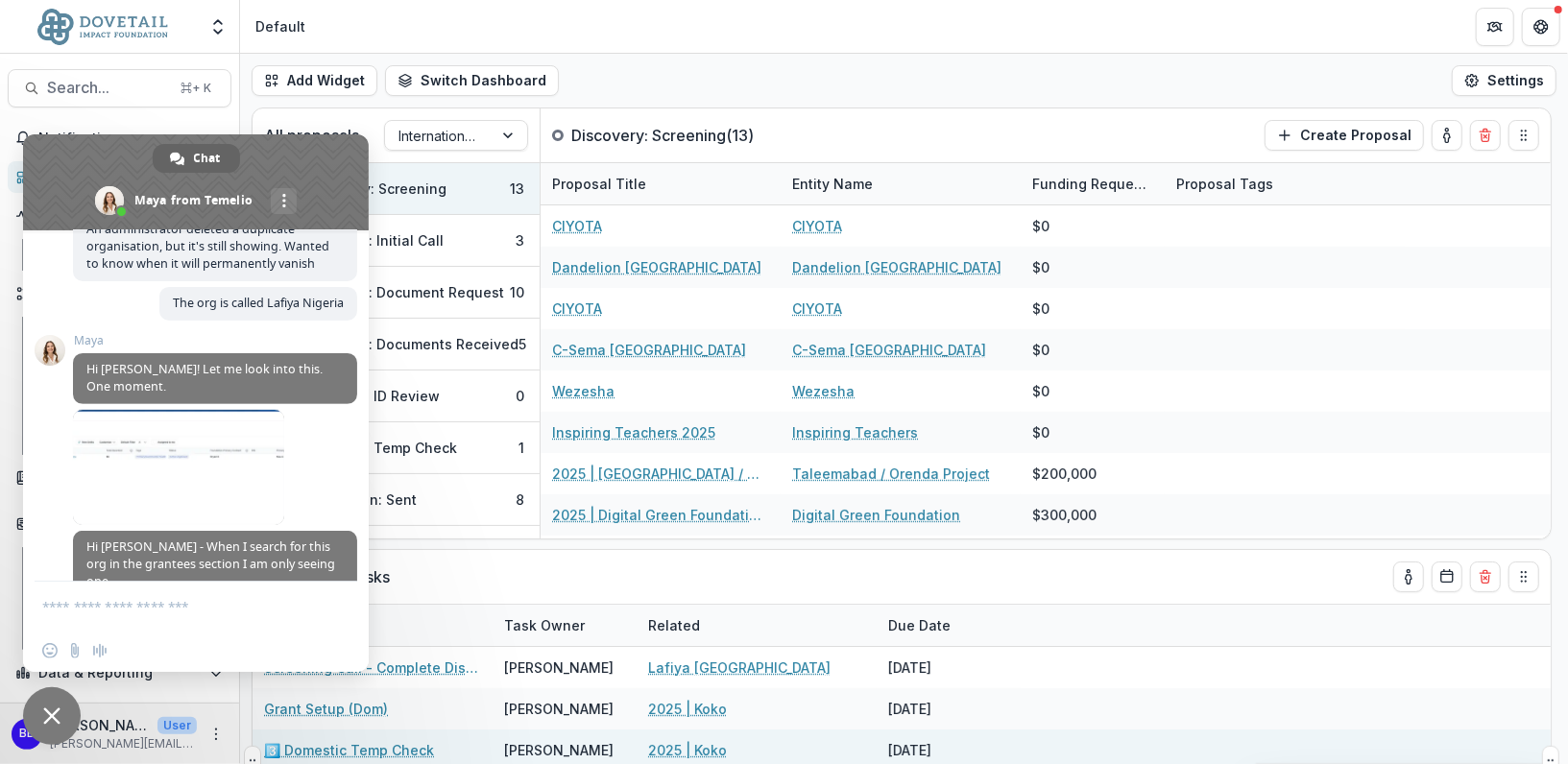 select on "******" 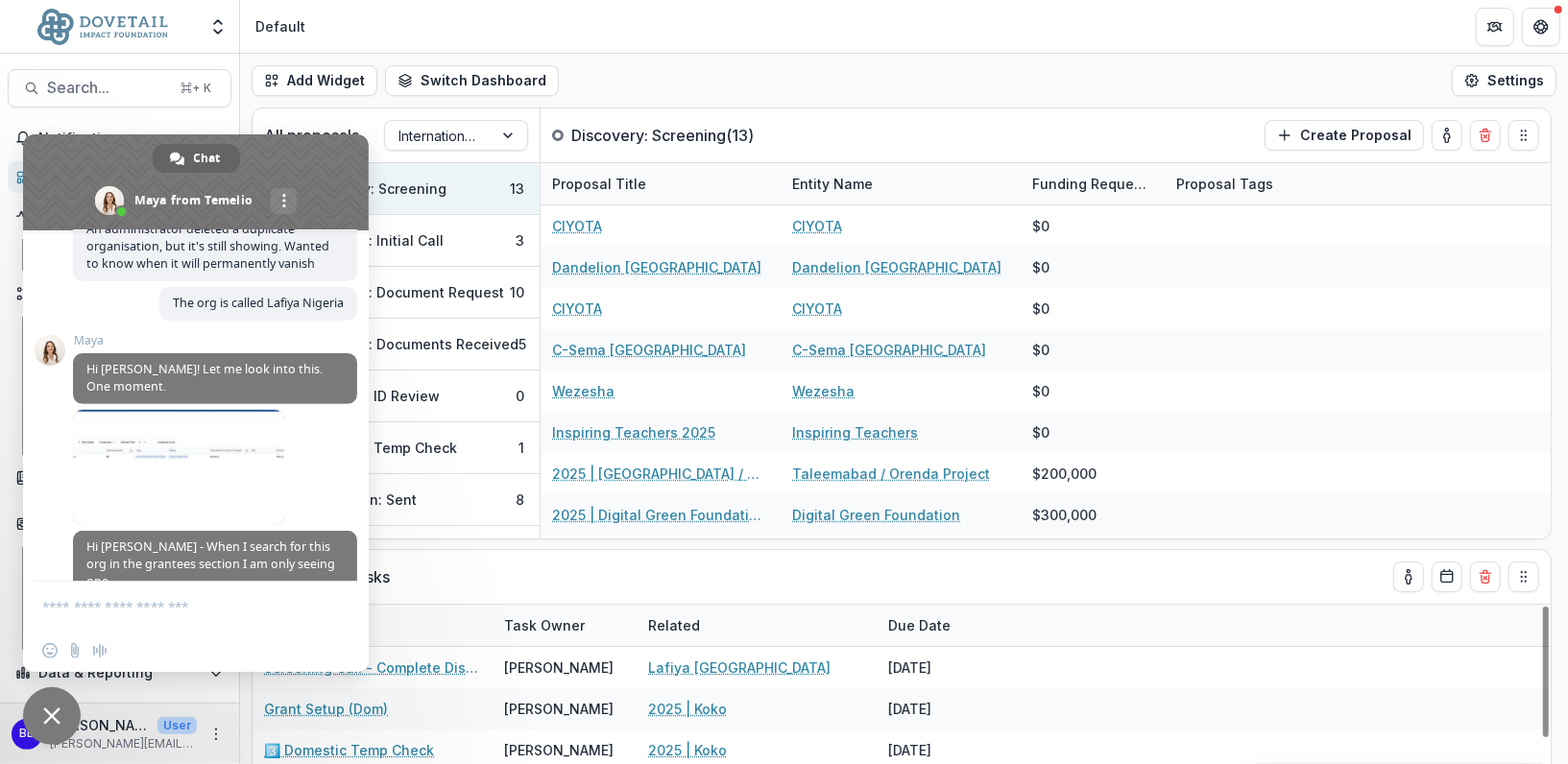 select on "******" 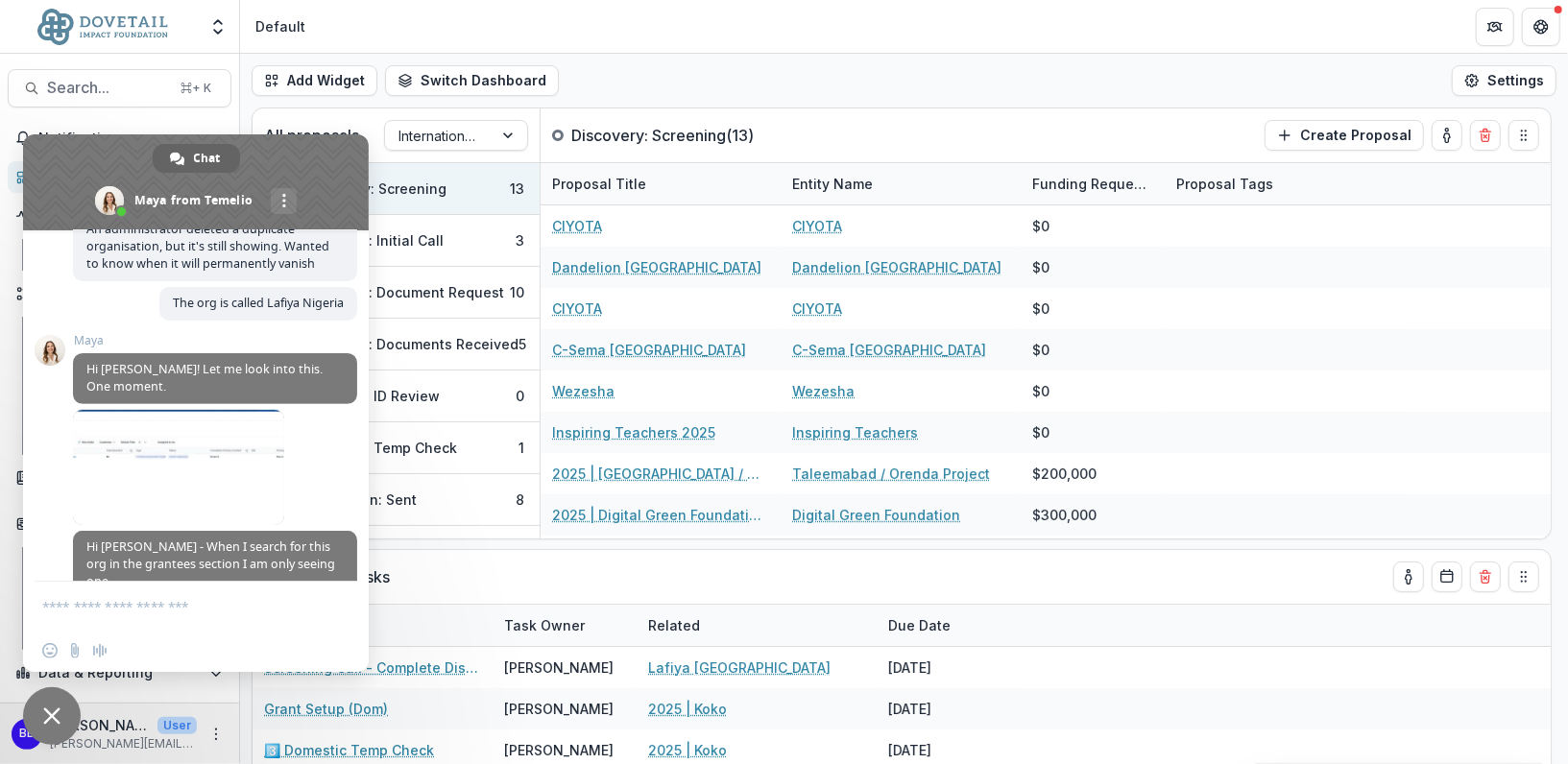 select on "******" 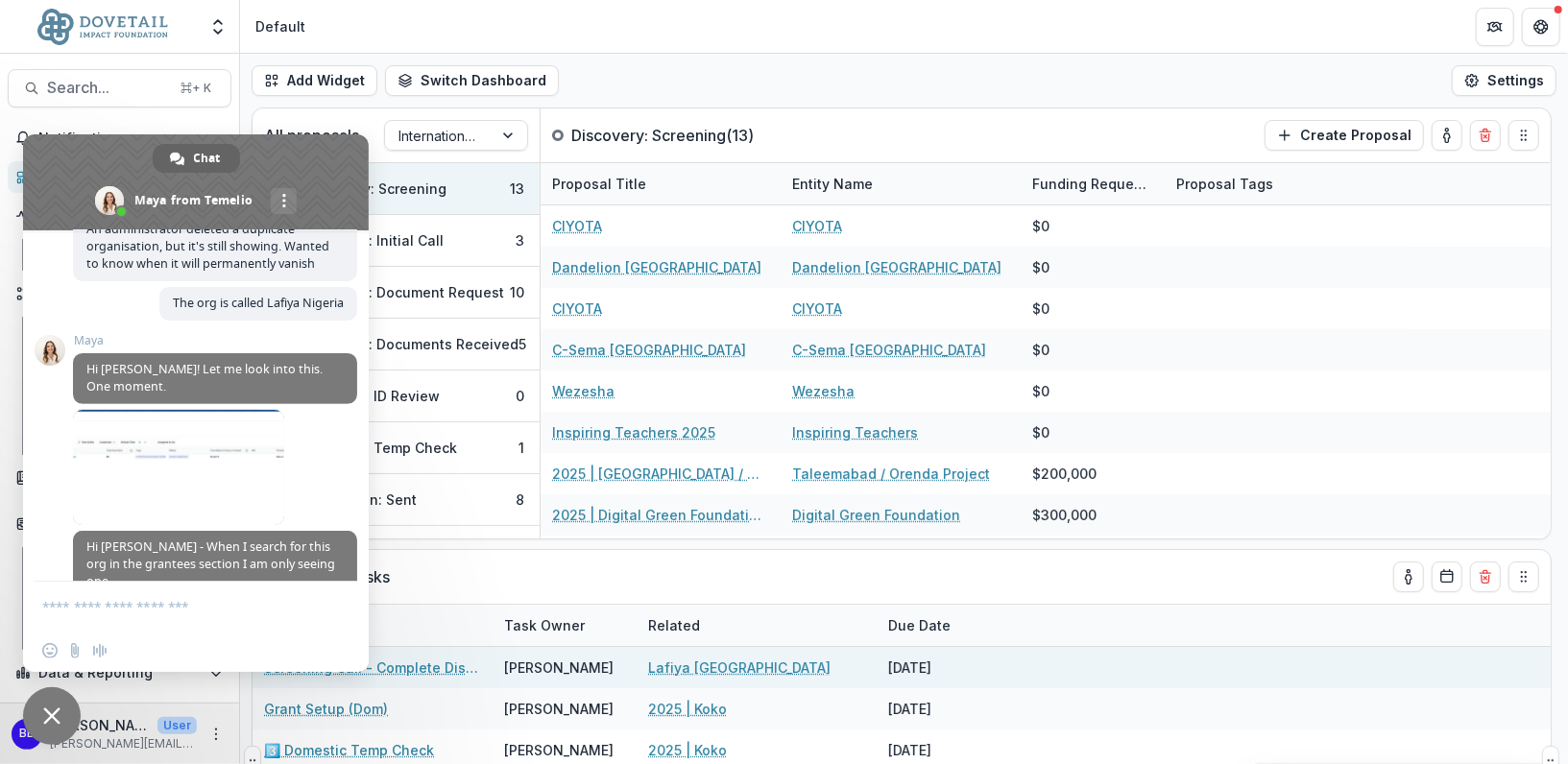 select on "******" 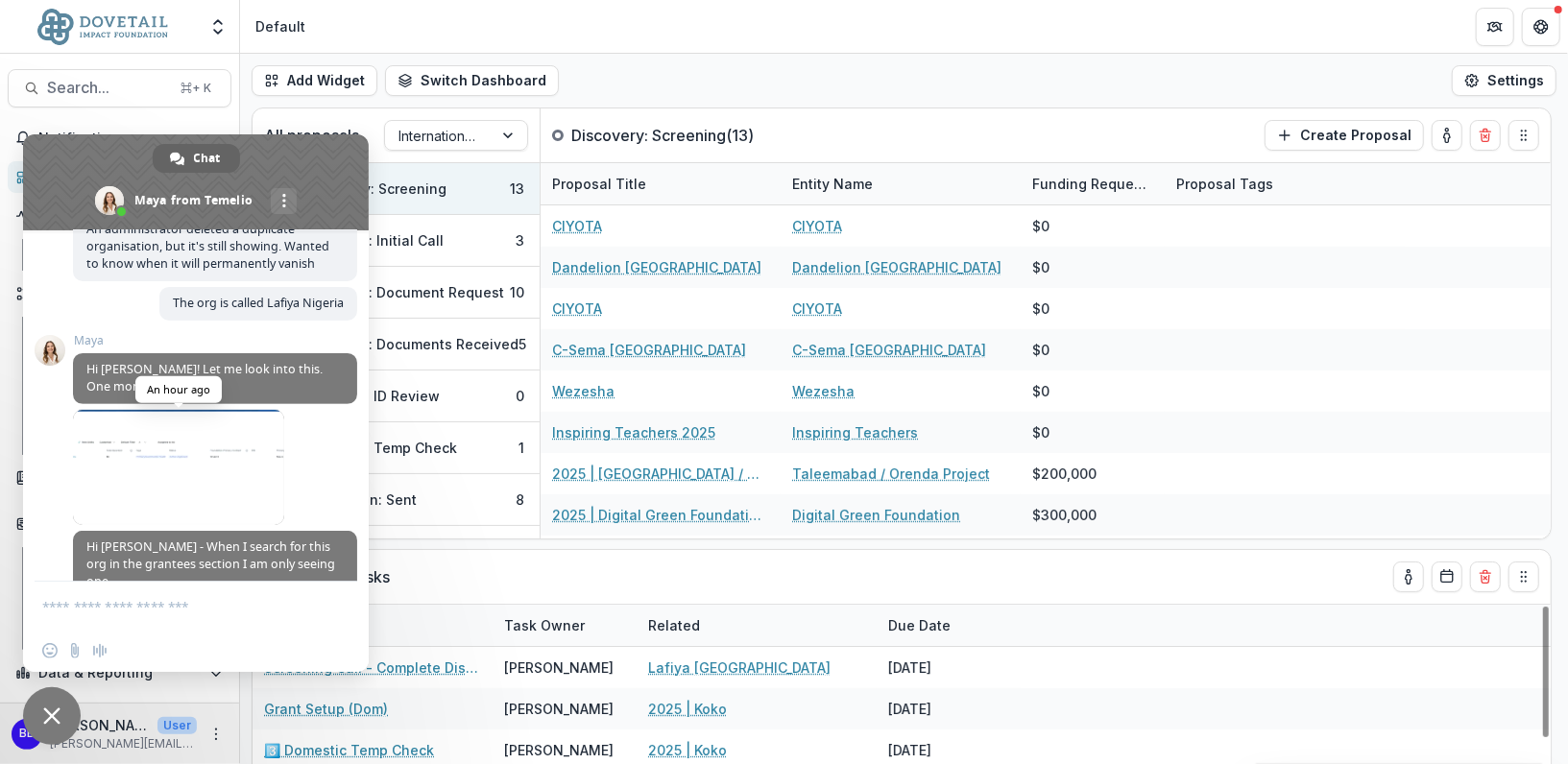 scroll, scrollTop: 875, scrollLeft: 0, axis: vertical 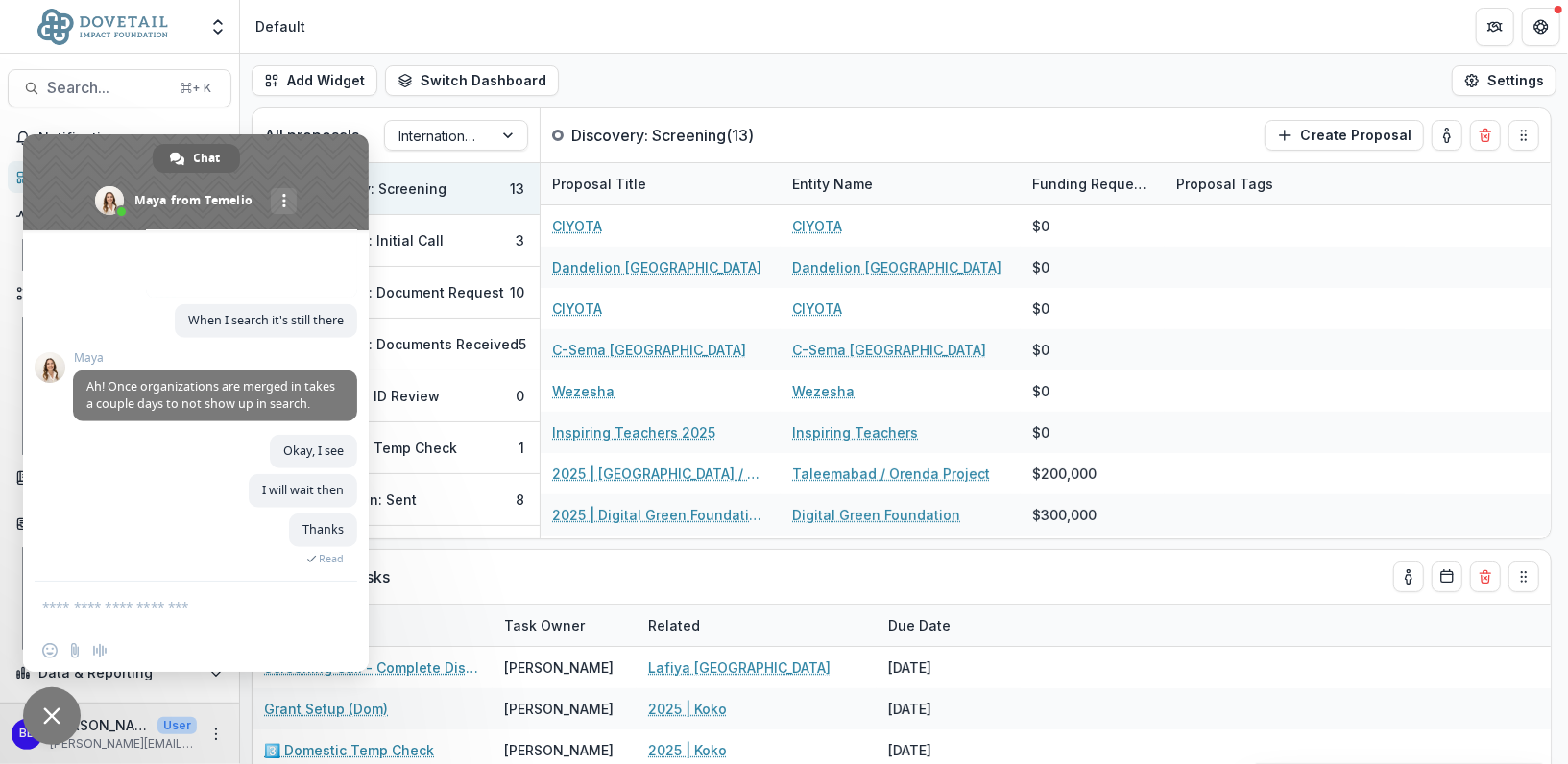 click at bounding box center (177, 606) 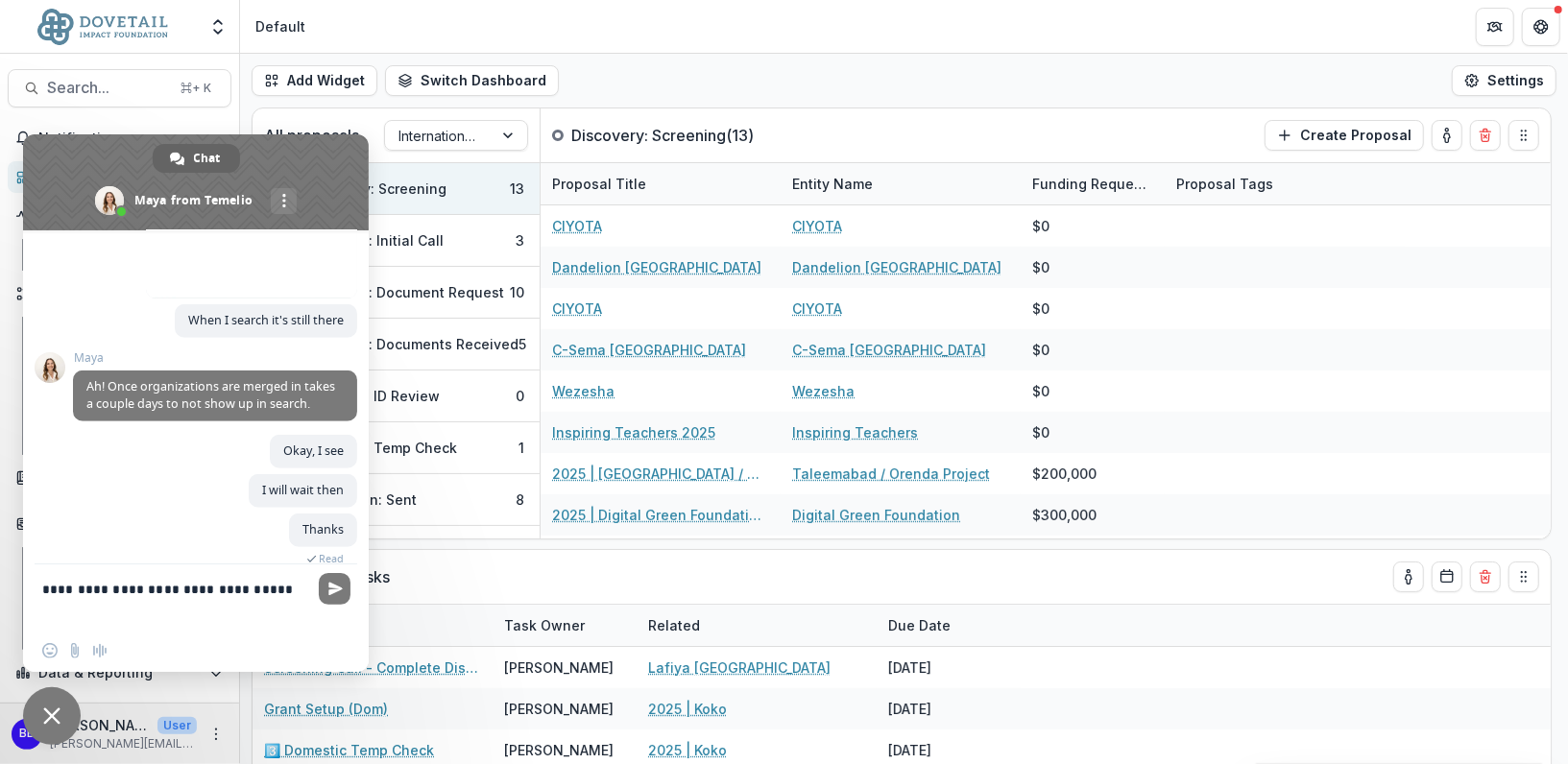 click on "**********" at bounding box center [177, 597] 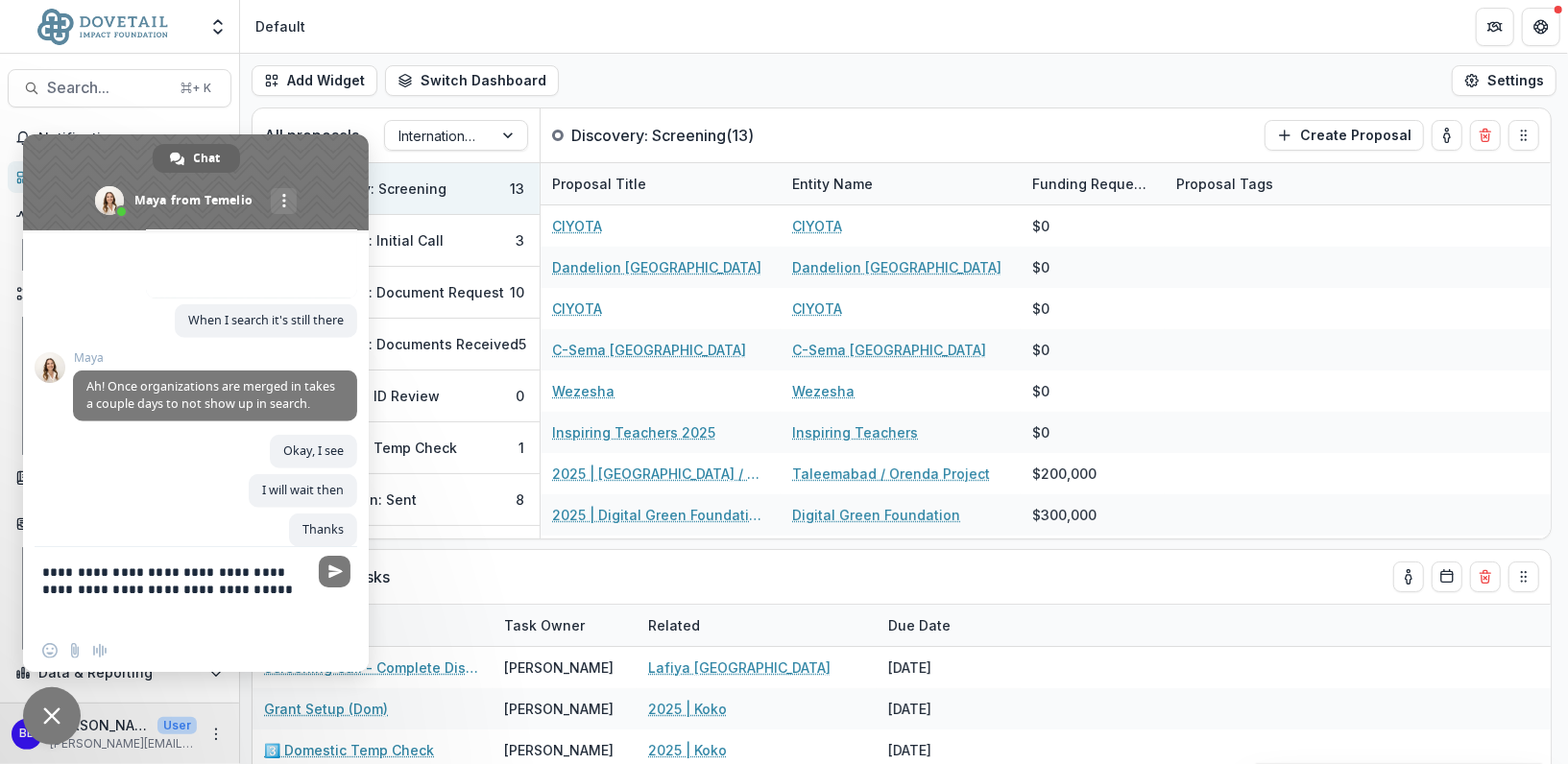 type on "**********" 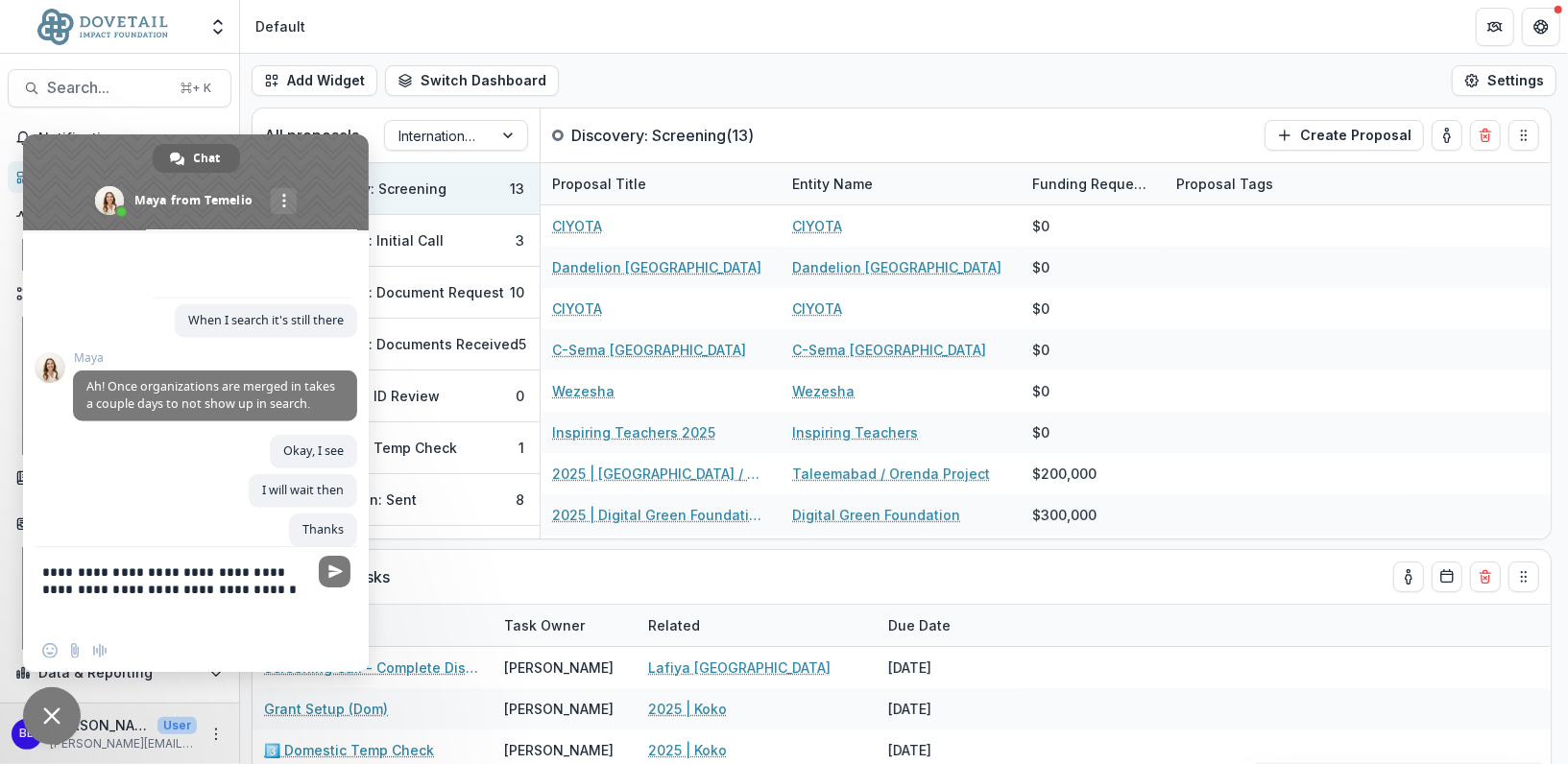 type 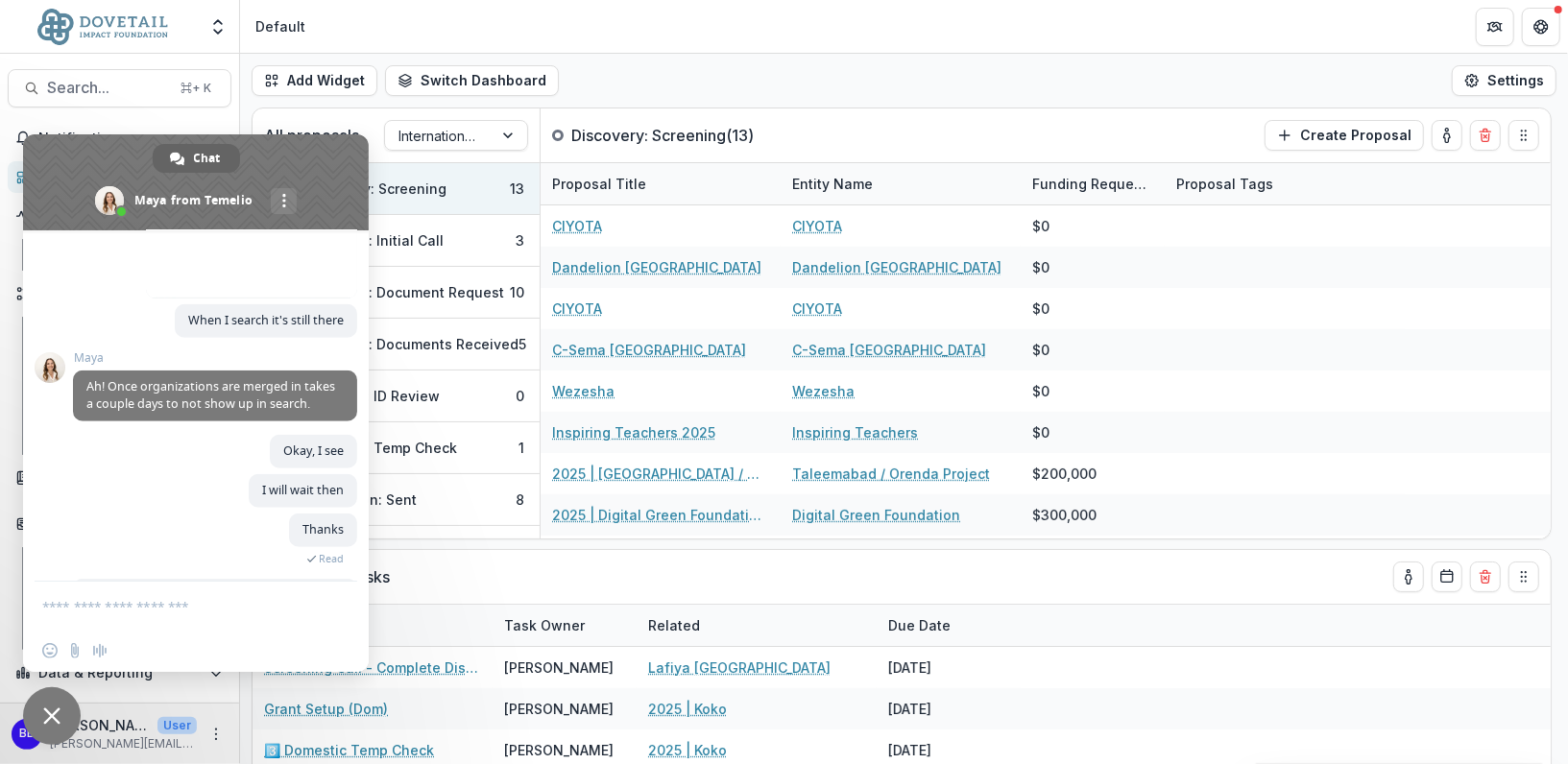scroll, scrollTop: 962, scrollLeft: 0, axis: vertical 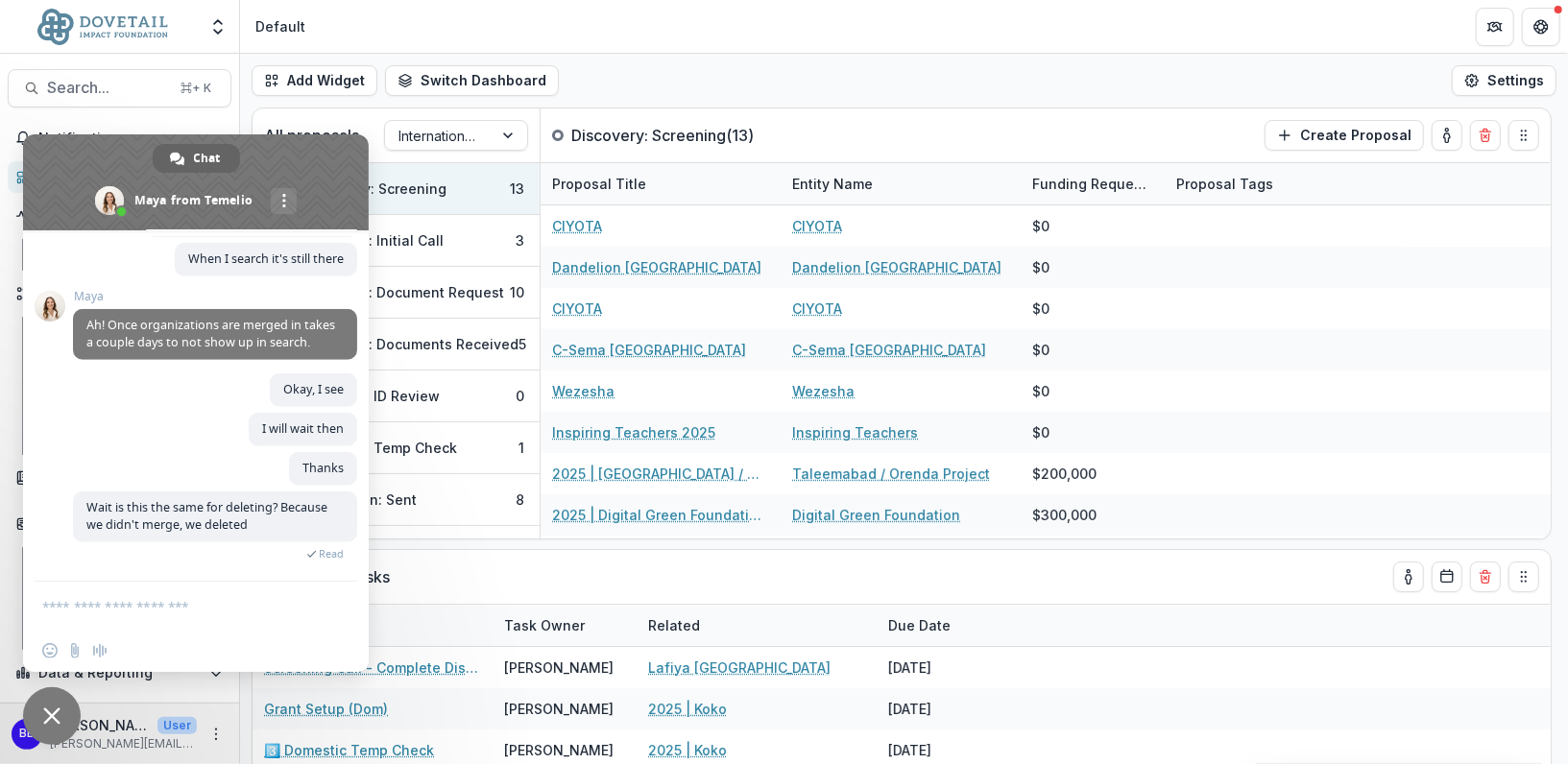select on "******" 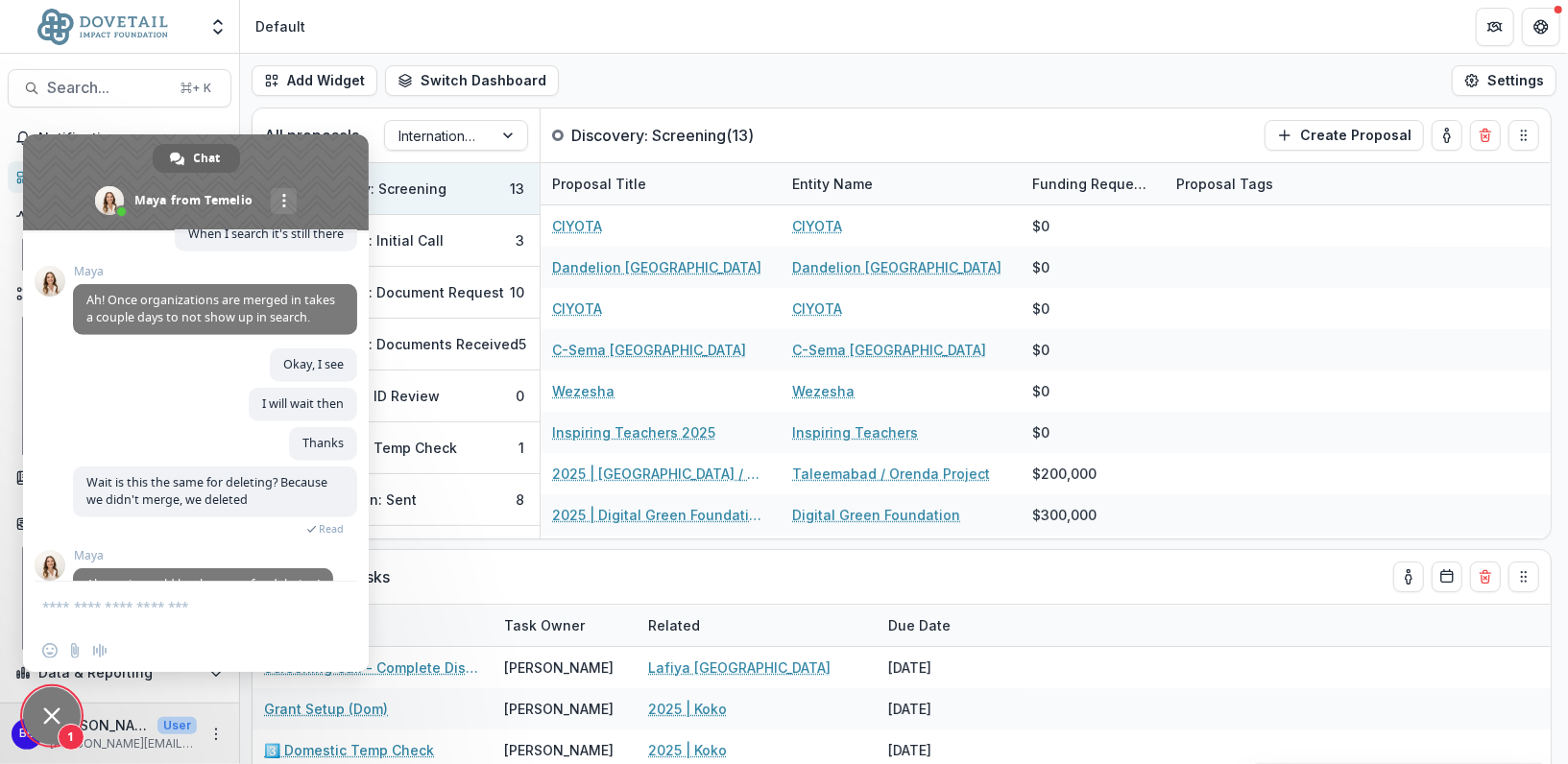 select on "******" 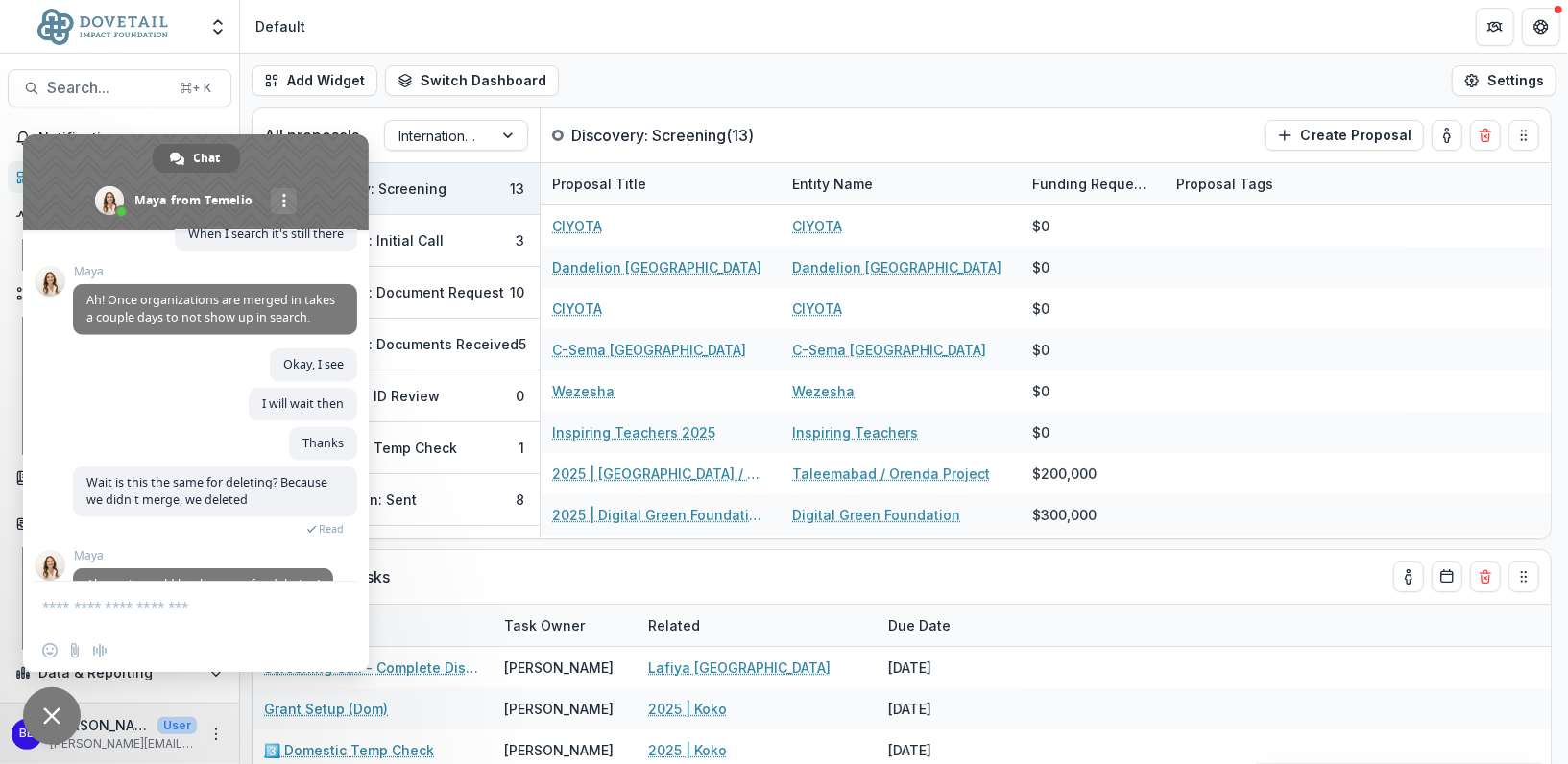 select on "******" 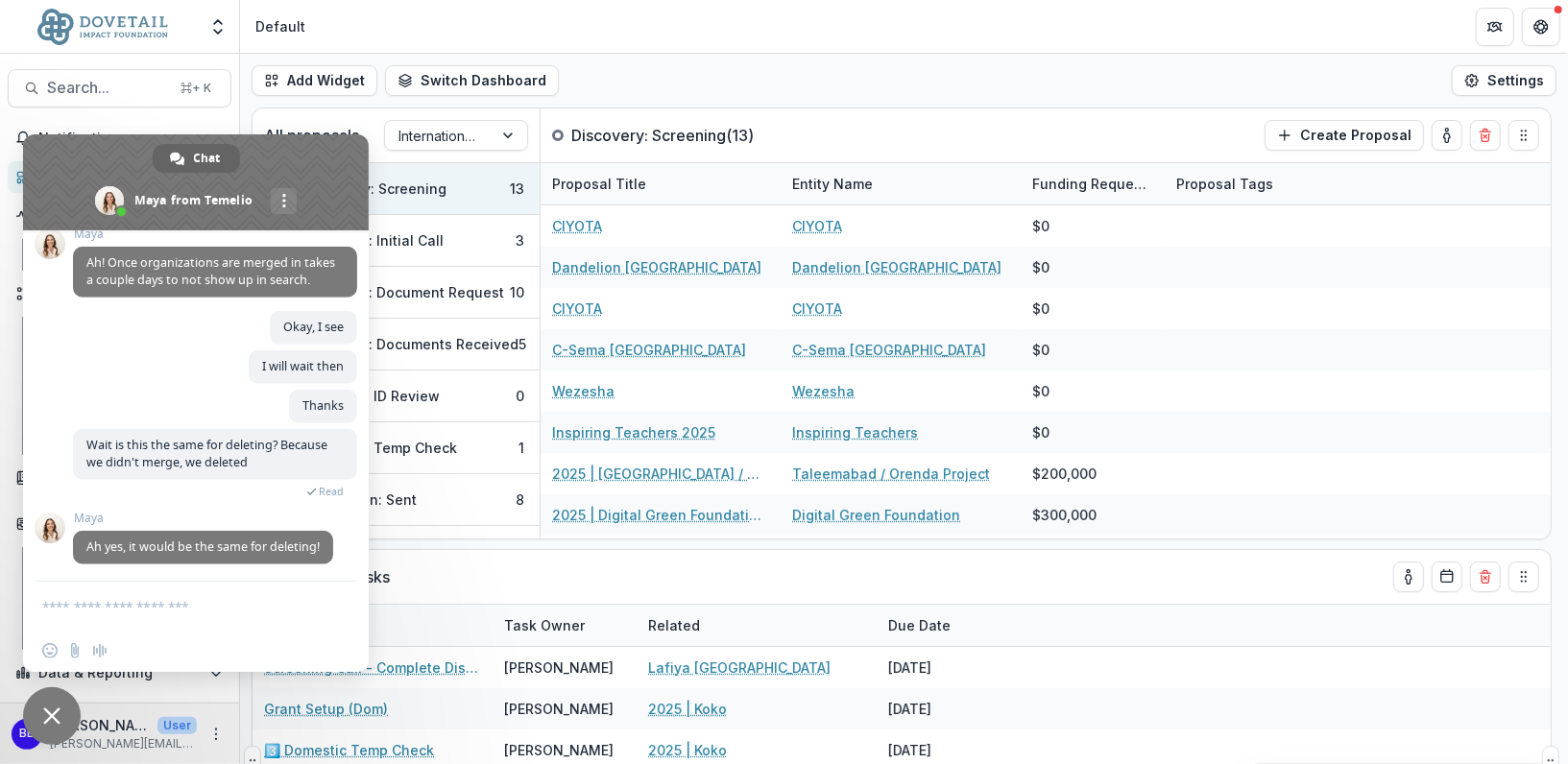 select on "******" 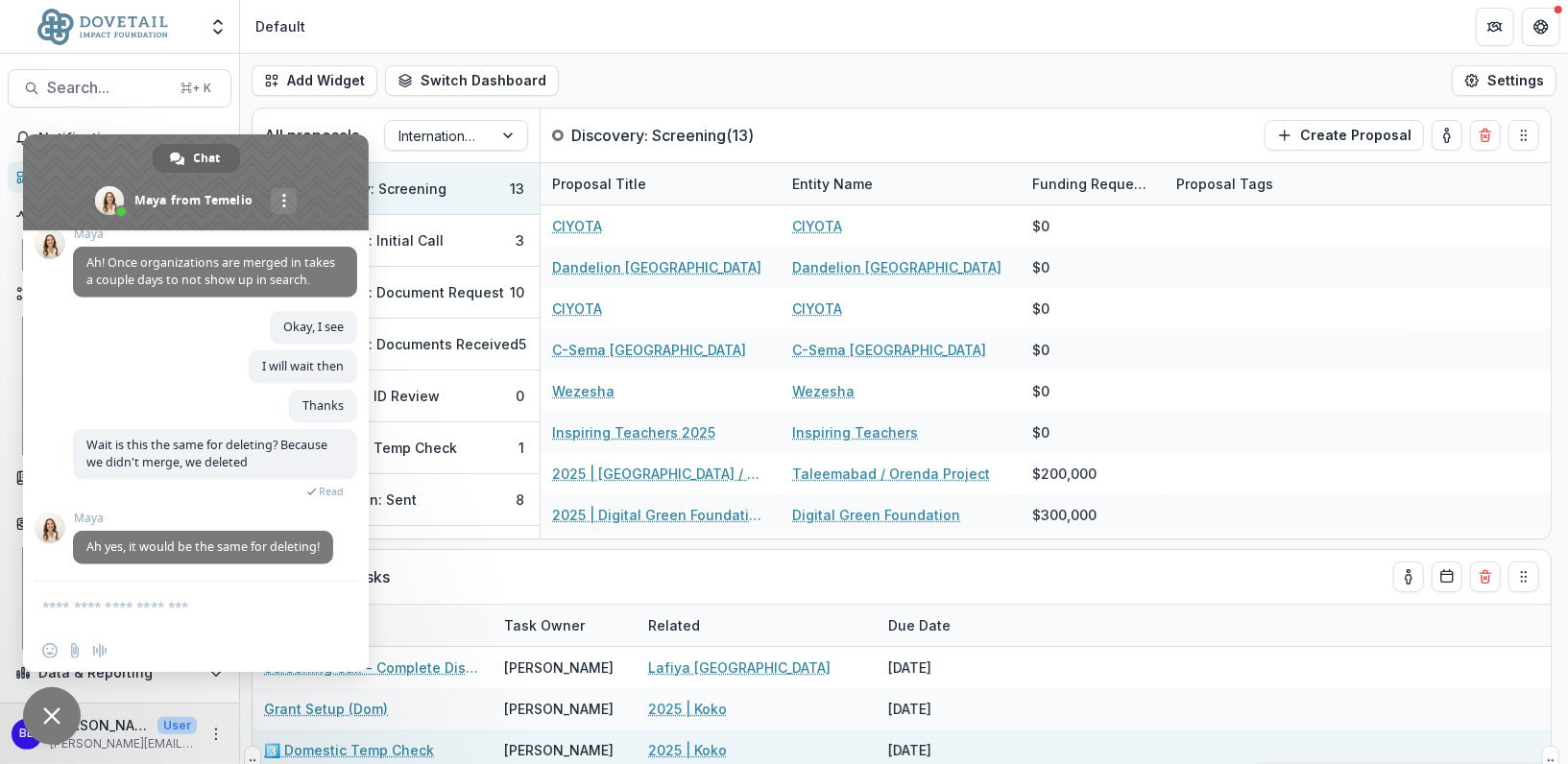 select on "******" 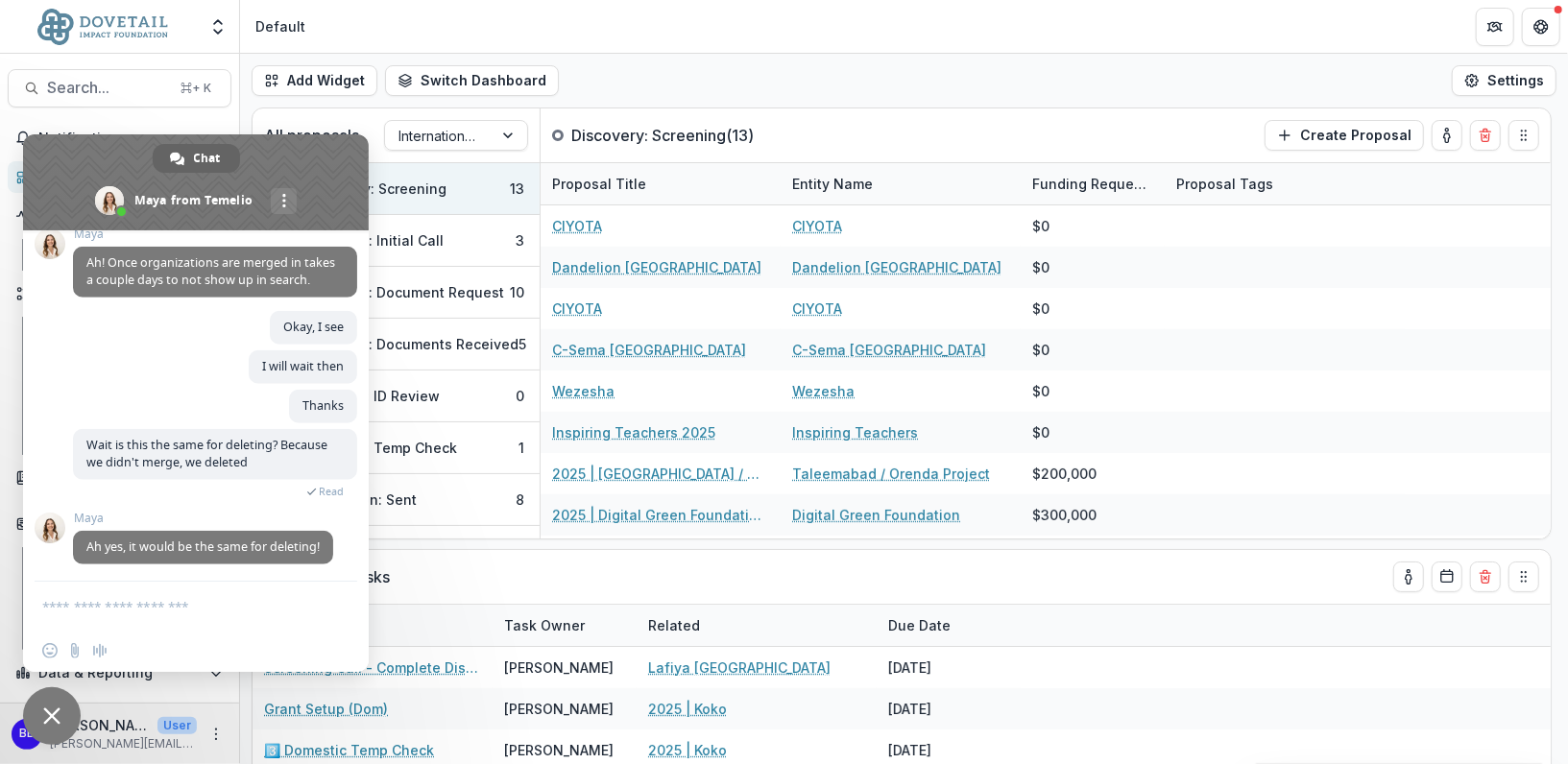 select on "******" 